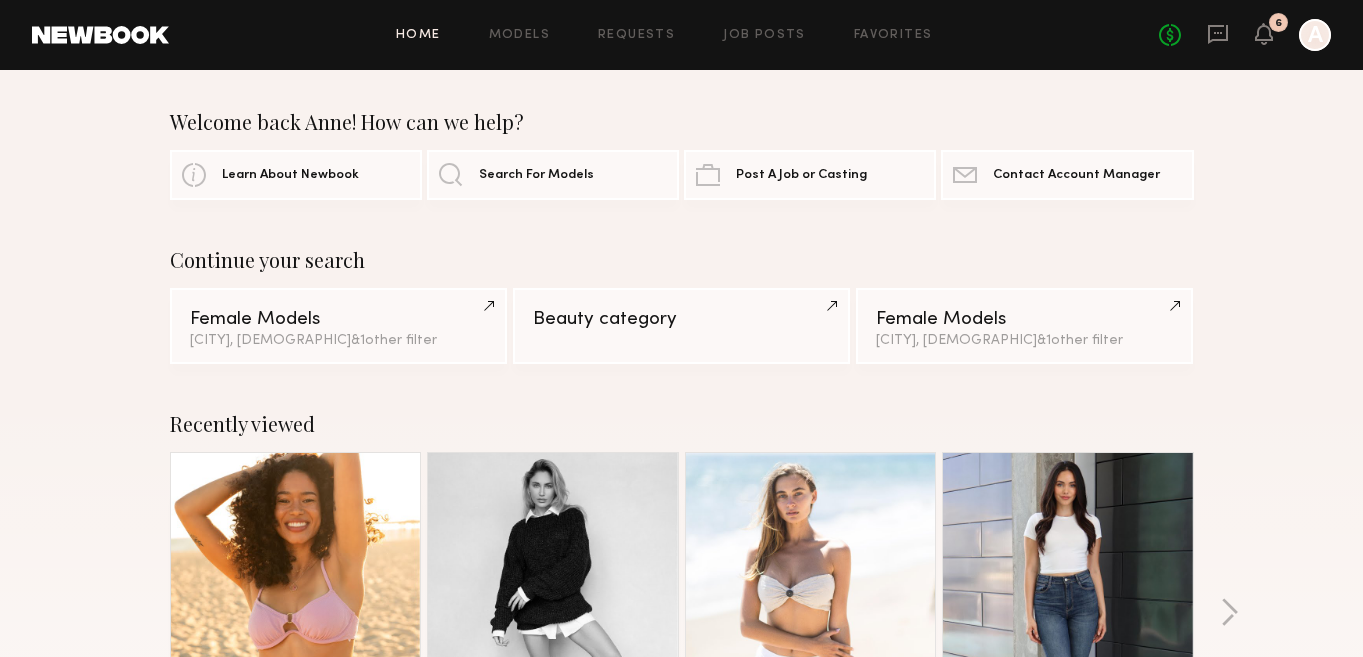 scroll, scrollTop: 0, scrollLeft: 0, axis: both 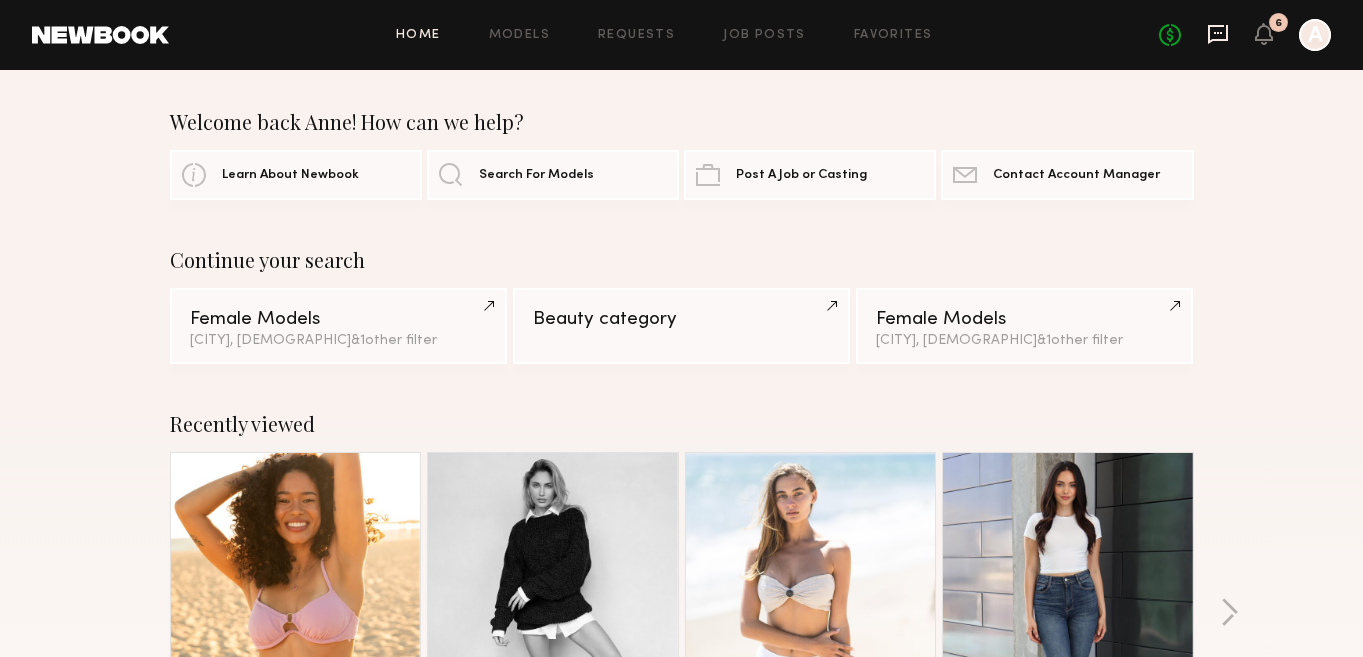click 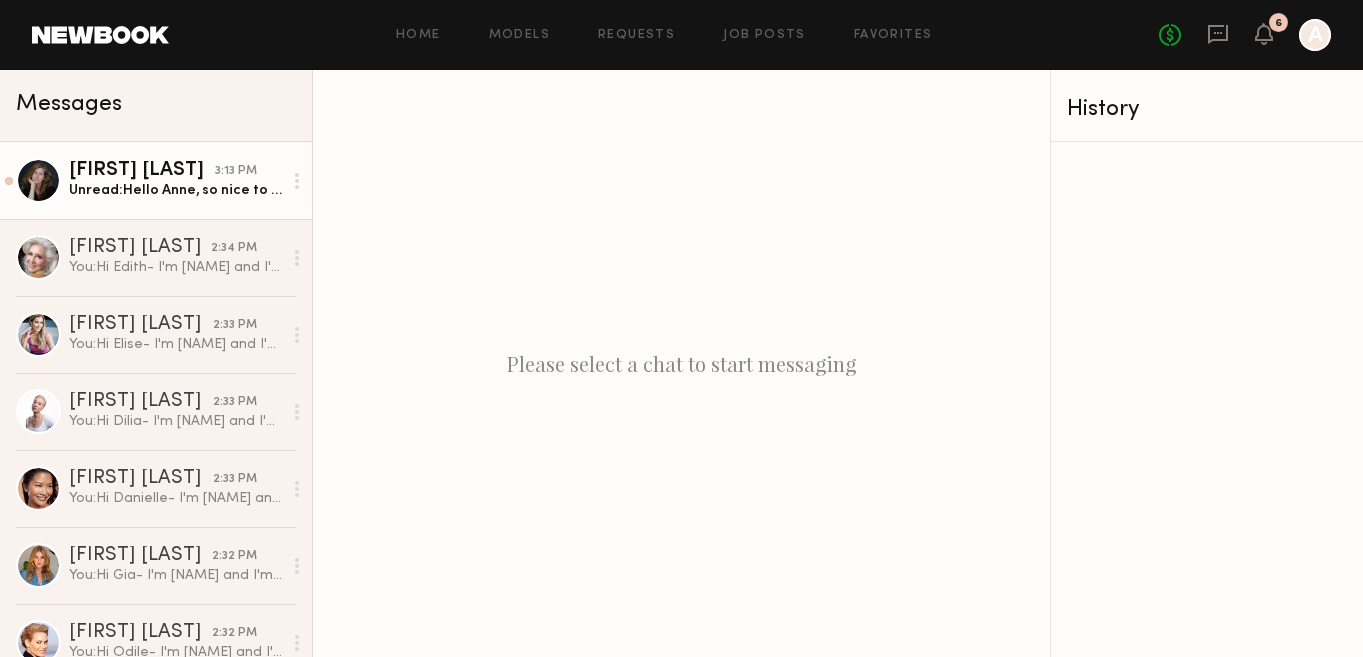 click on "Unread:  Hello Anne, so nice to hear from you!
I am definitely interested.. Can you tell me a little more about the project?
-Who the beauty company is.
-What role I would have.
-What the terms and usage is.
-Is there a charge for parking?
Thanks so much!
Lorna" 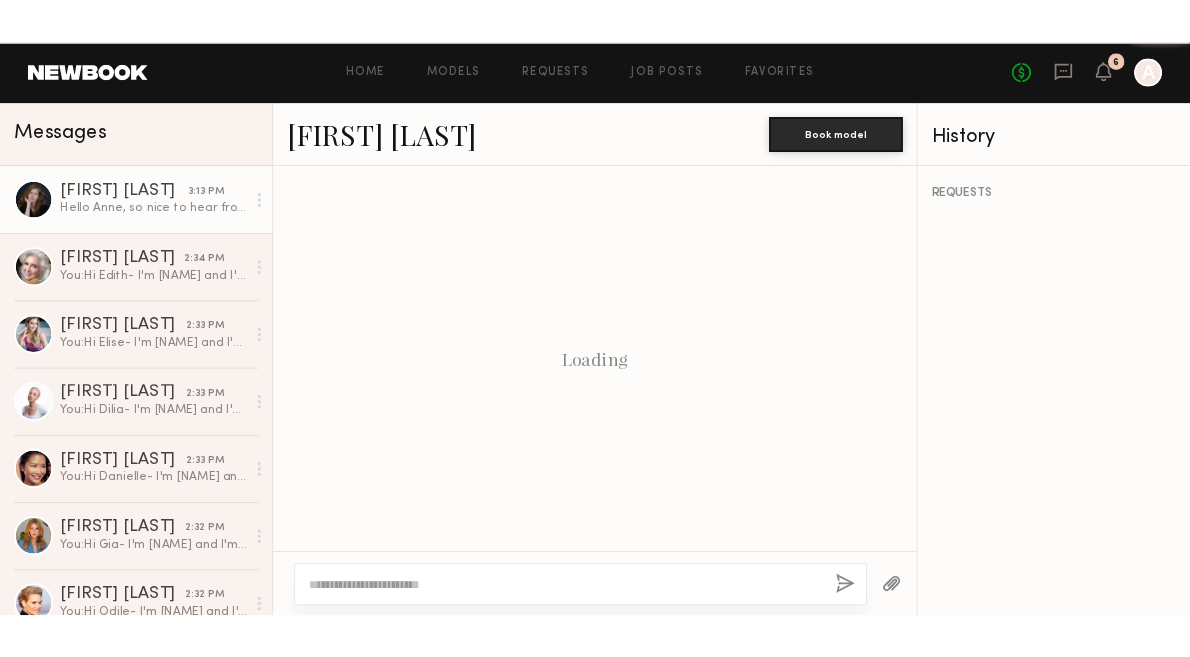 scroll, scrollTop: 1122, scrollLeft: 0, axis: vertical 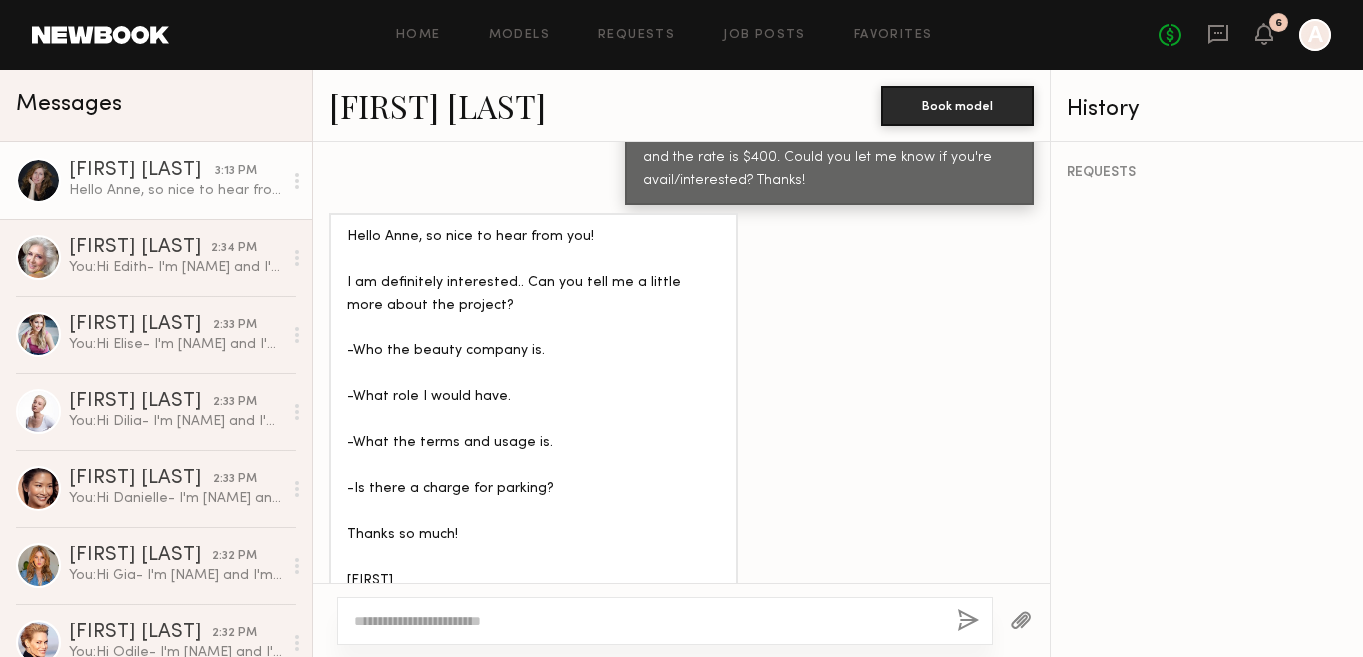click on "[FIRST] [LAST]" 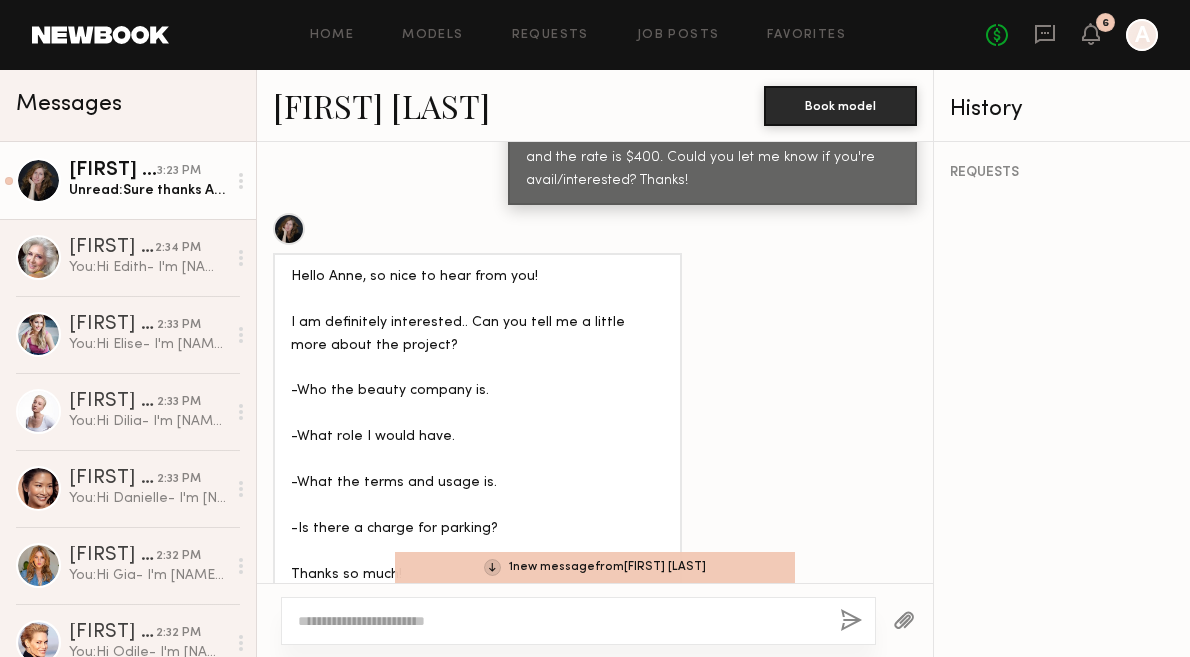 scroll, scrollTop: 1485, scrollLeft: 0, axis: vertical 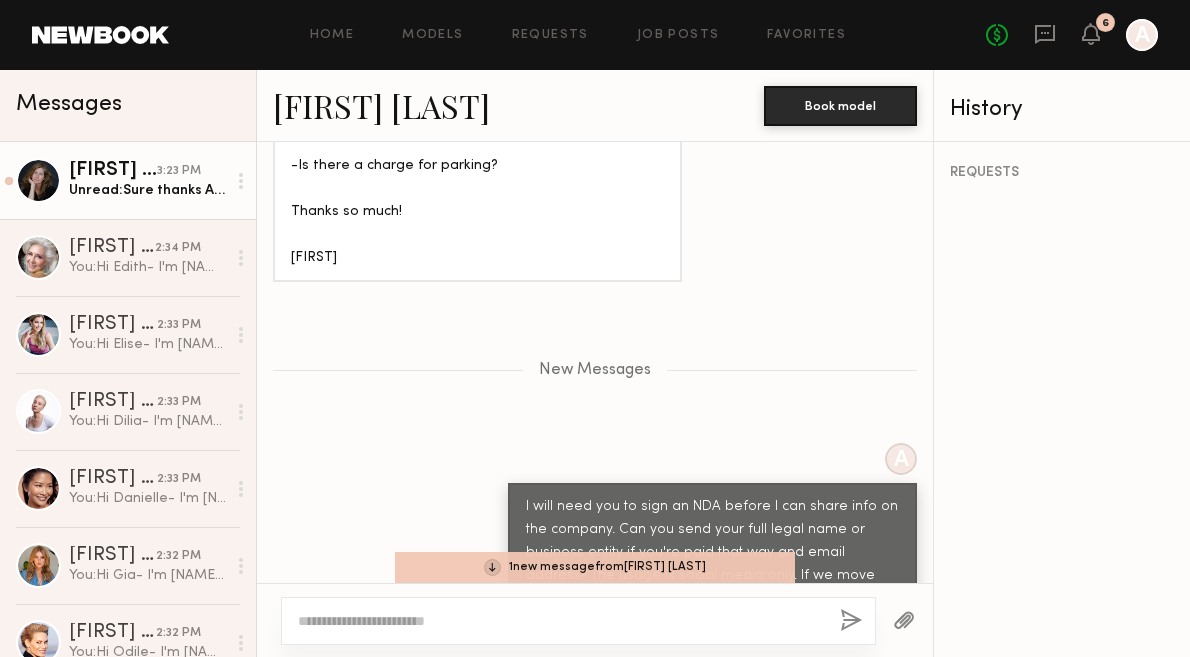 click on "Unread:  Sure thanks Anne.
Lorna Margaret Elizabeth Lopez
lorna.lopez84@icloud.com" 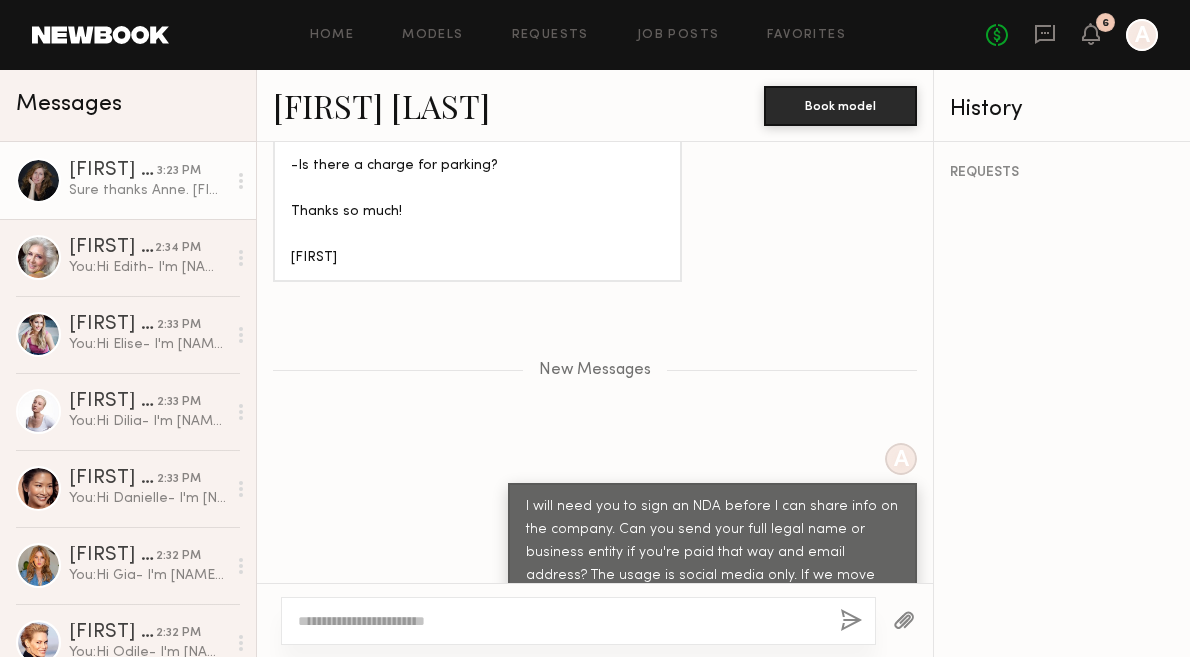 scroll, scrollTop: 1673, scrollLeft: 0, axis: vertical 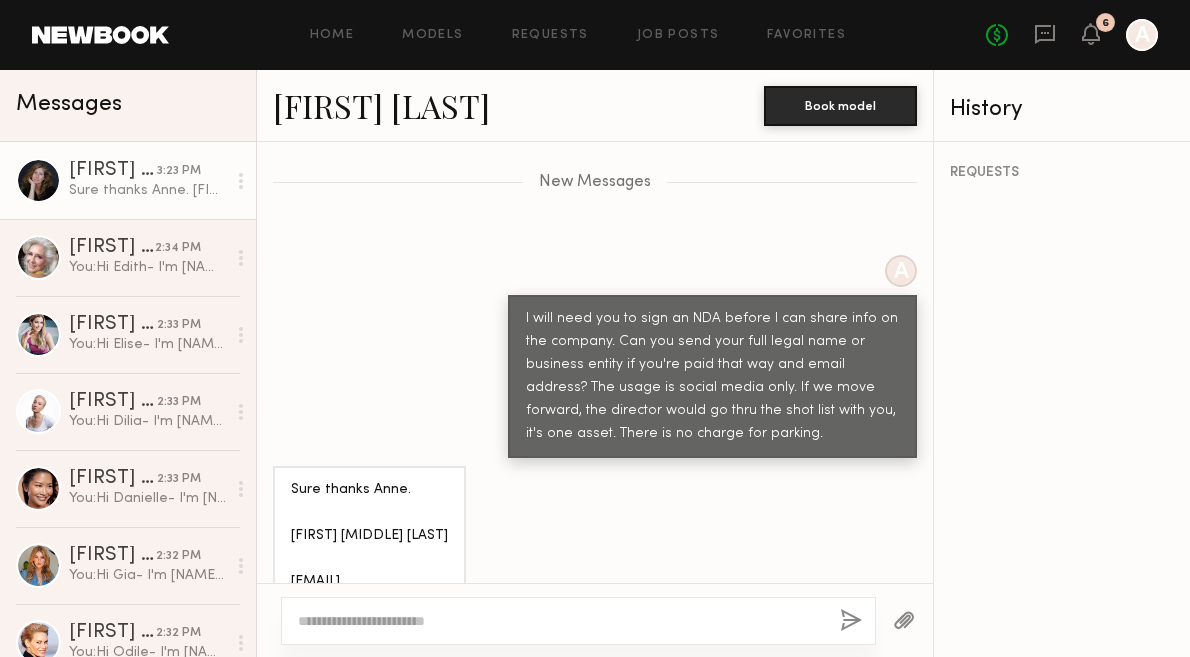 drag, startPoint x: 466, startPoint y: 539, endPoint x: 275, endPoint y: 497, distance: 195.5633 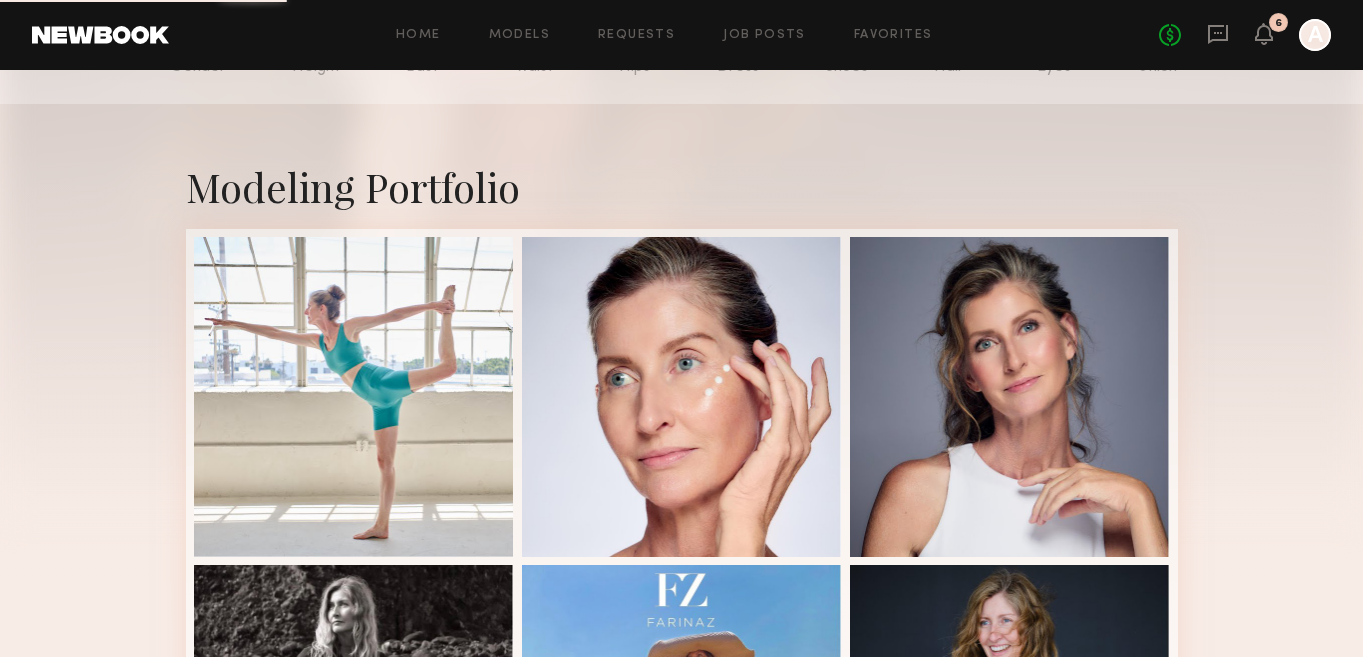 scroll, scrollTop: 472, scrollLeft: 0, axis: vertical 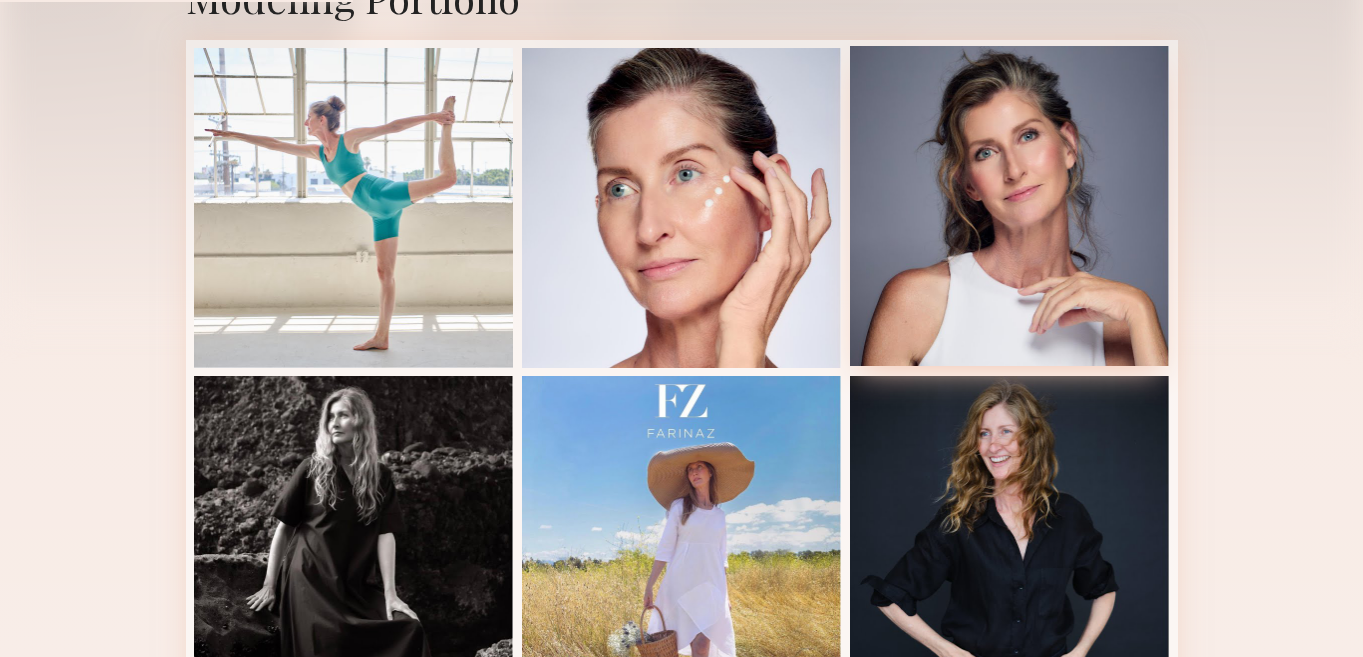 click at bounding box center (1010, 206) 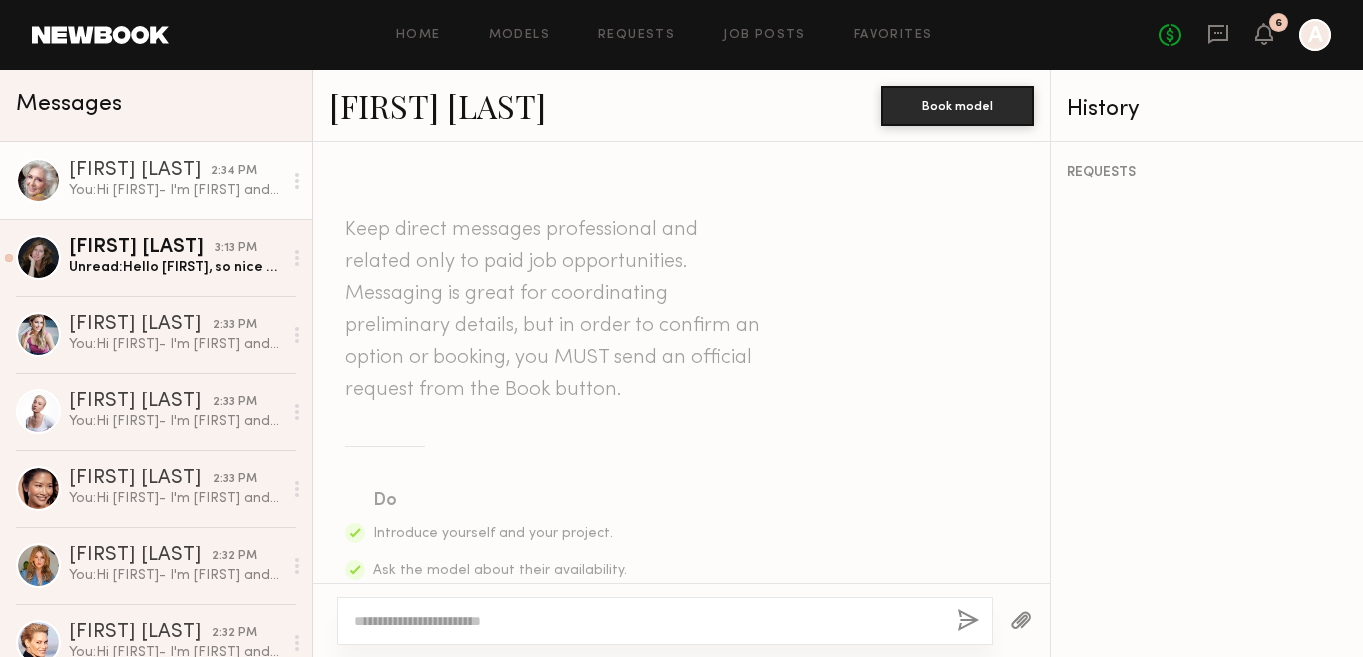 scroll, scrollTop: 0, scrollLeft: 0, axis: both 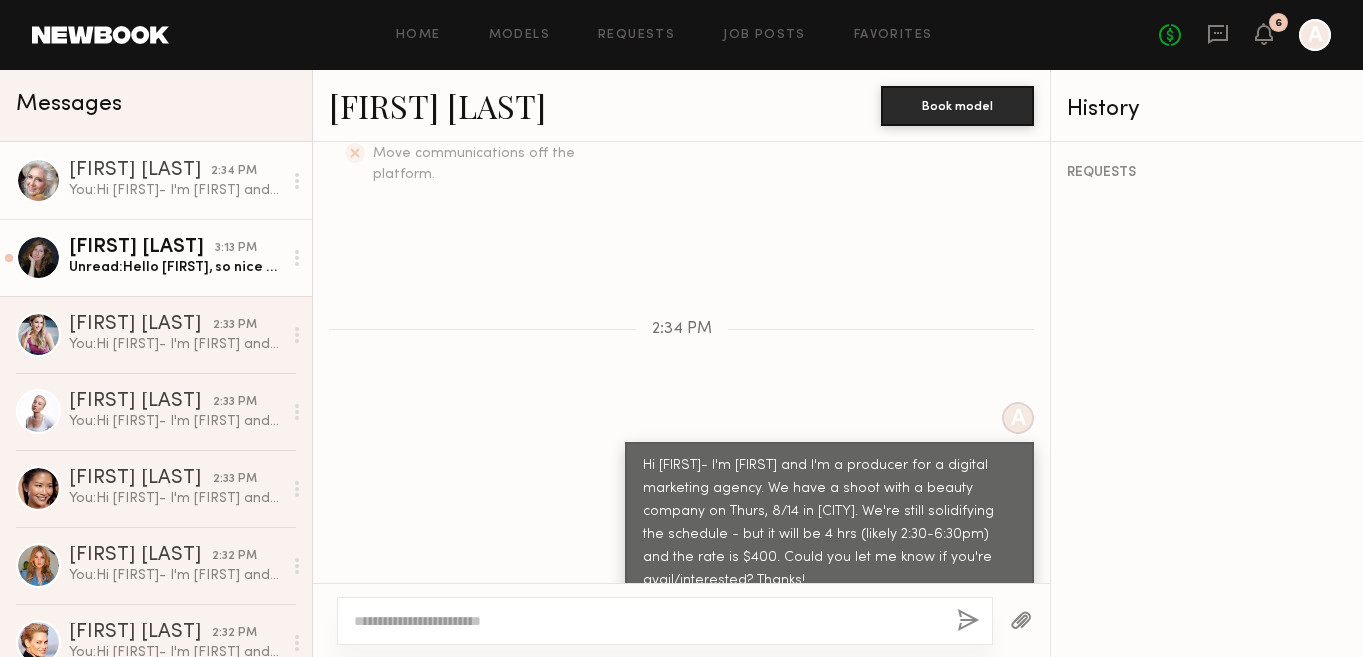 click on "[FIRST] [LAST]" 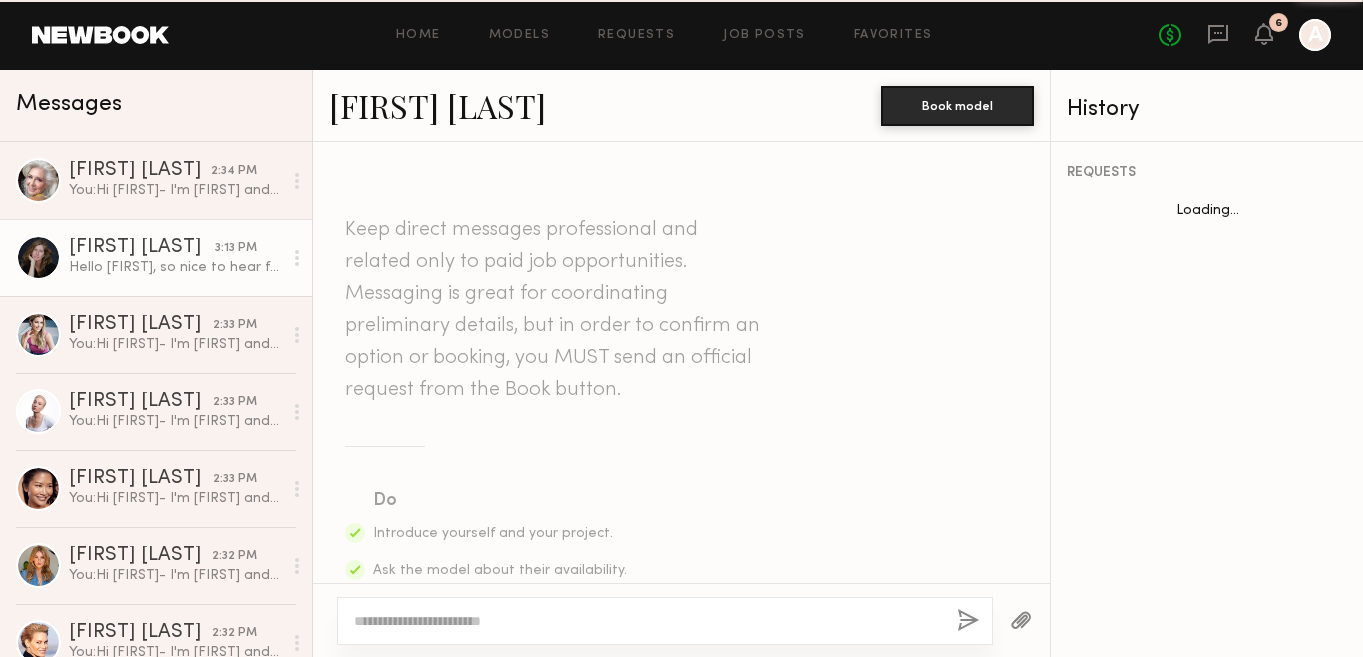 scroll, scrollTop: 1122, scrollLeft: 0, axis: vertical 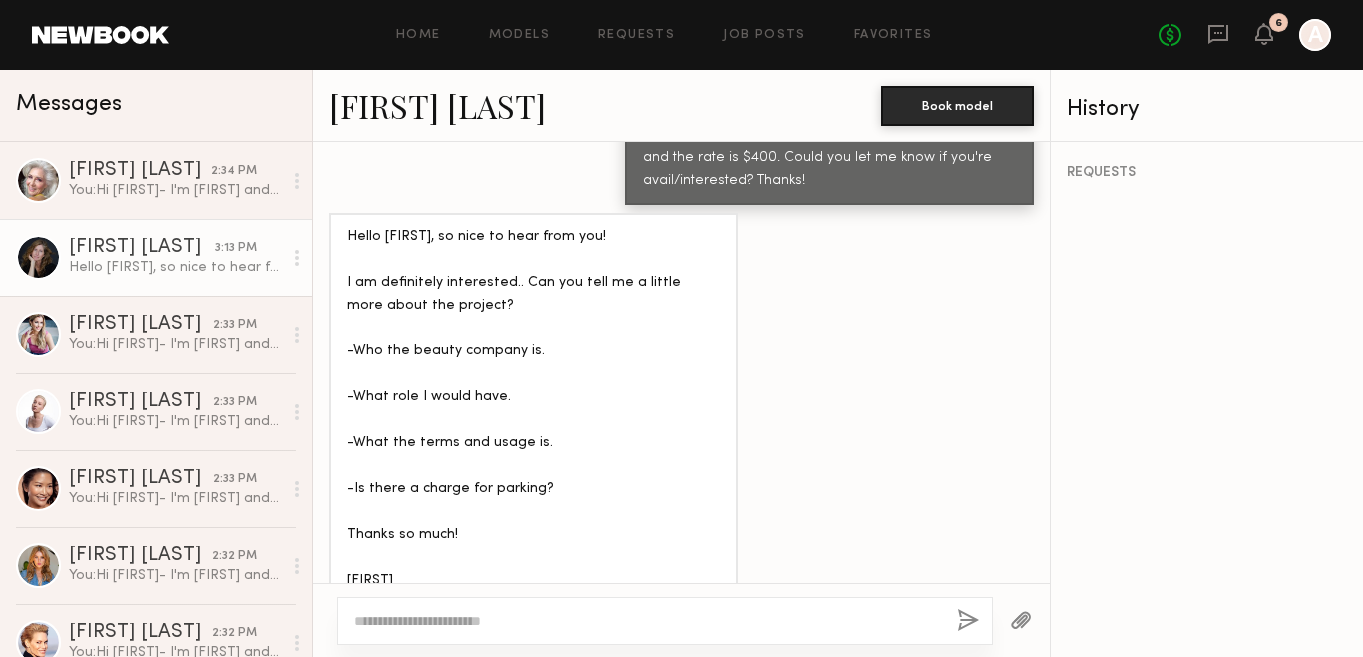 click on "[FIRST] [LAST]" 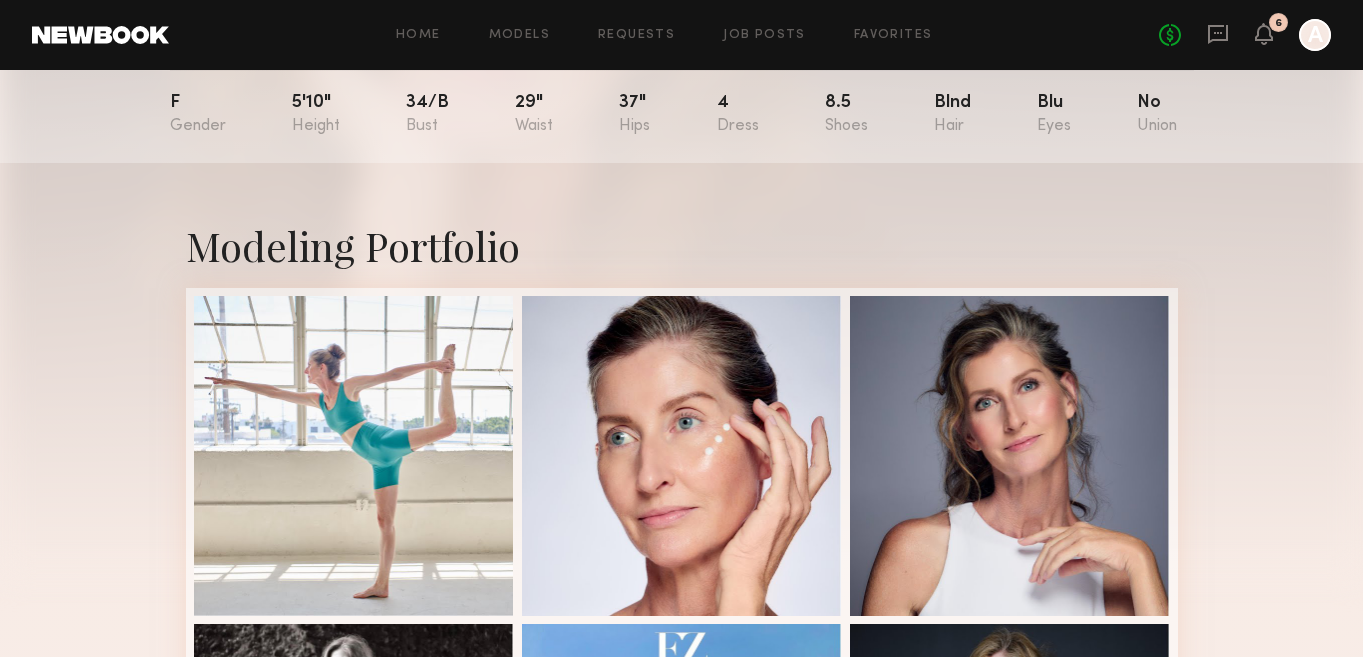 scroll, scrollTop: 291, scrollLeft: 0, axis: vertical 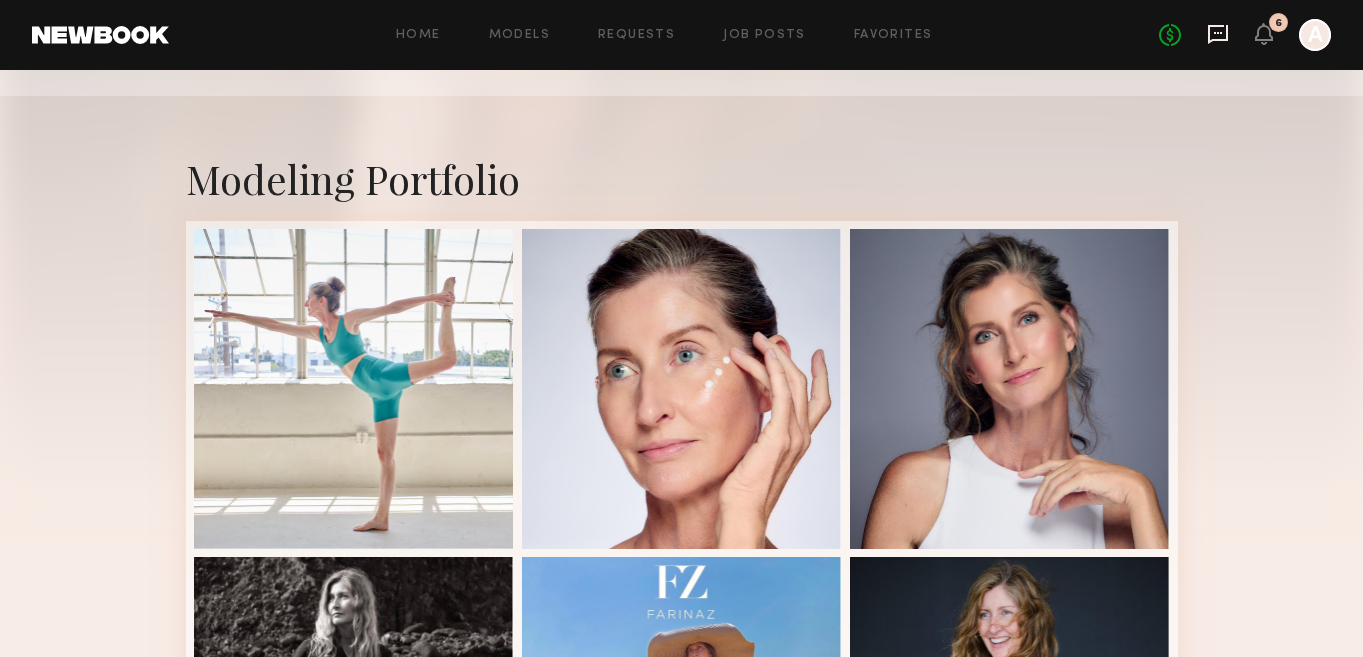 click 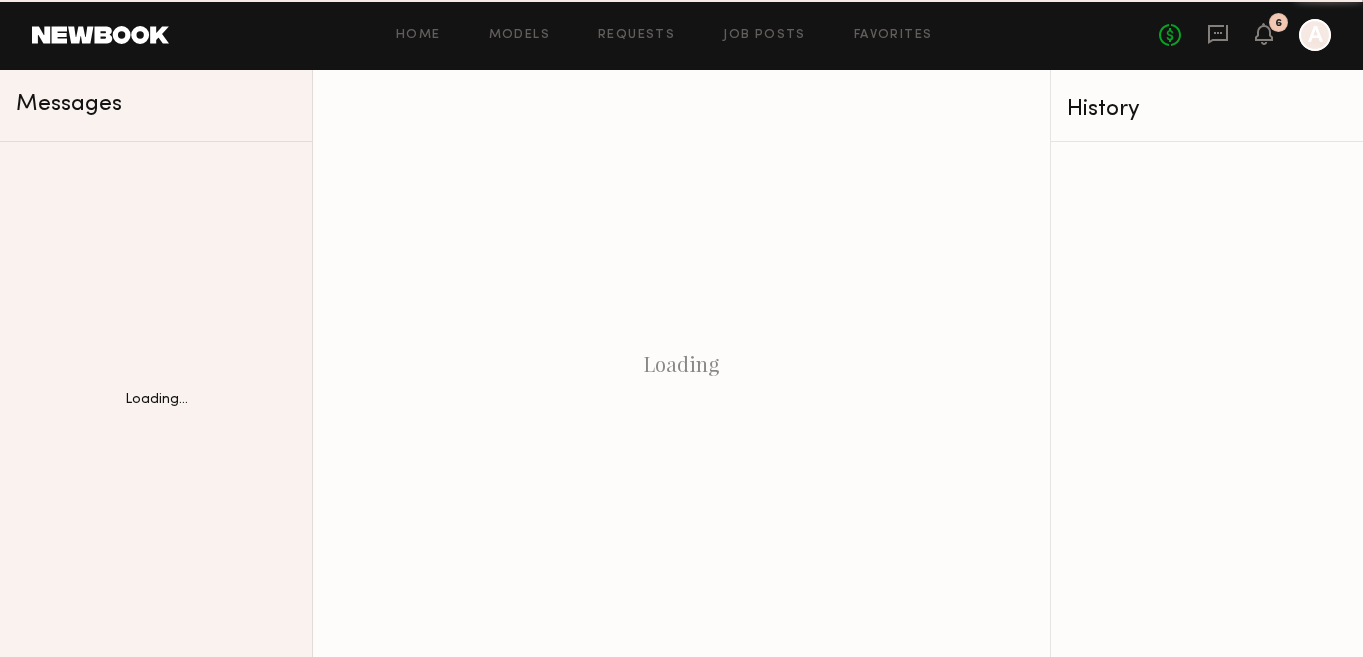 scroll, scrollTop: 0, scrollLeft: 0, axis: both 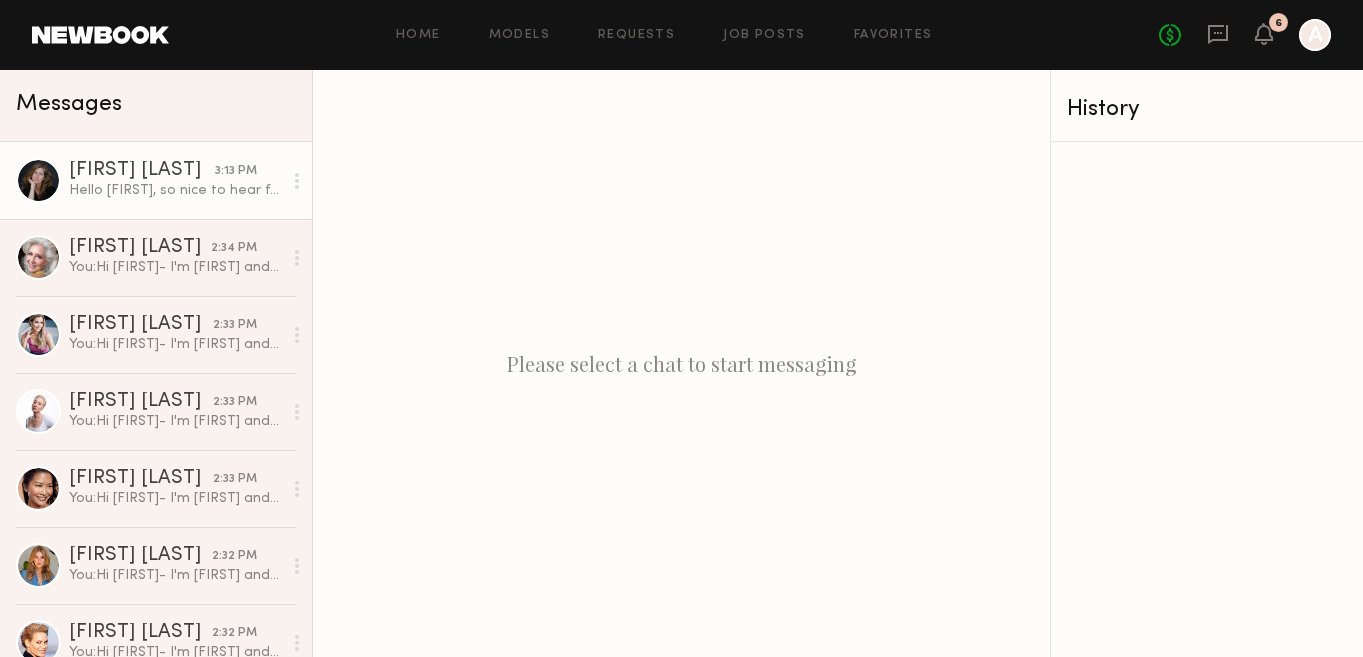 click on "Hello [FIRST], so nice to hear from you!
I am definitely interested.. Can you tell me a little more about the project?
-Who the beauty company is.
-What role I would have.
-What the terms and usage is.
-Is there a charge for parking?
Thanks so much!
[FIRST]" 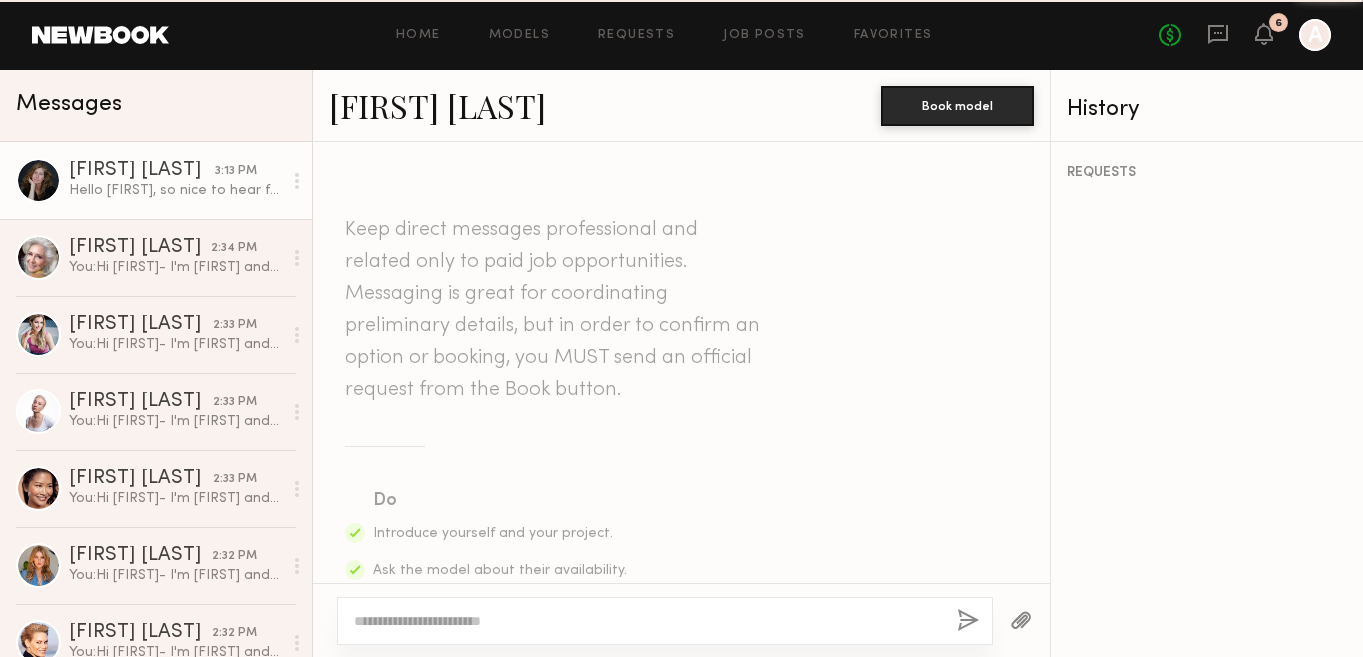 scroll, scrollTop: 1122, scrollLeft: 0, axis: vertical 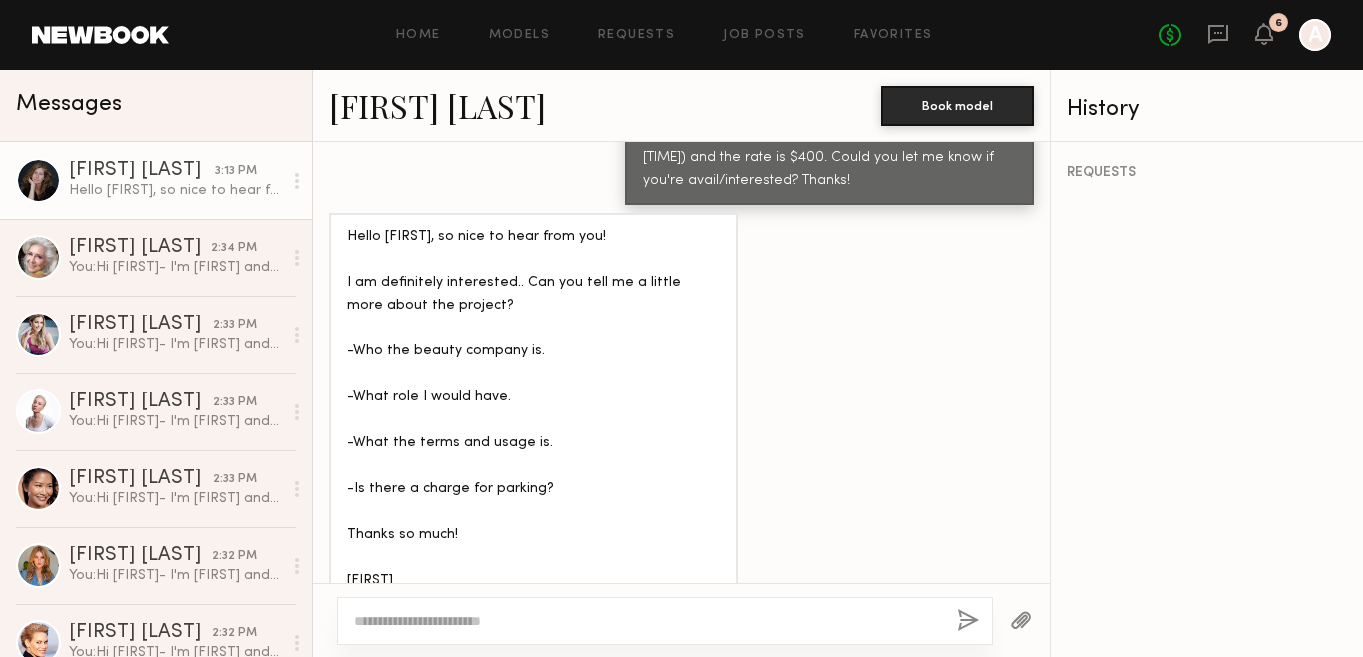click 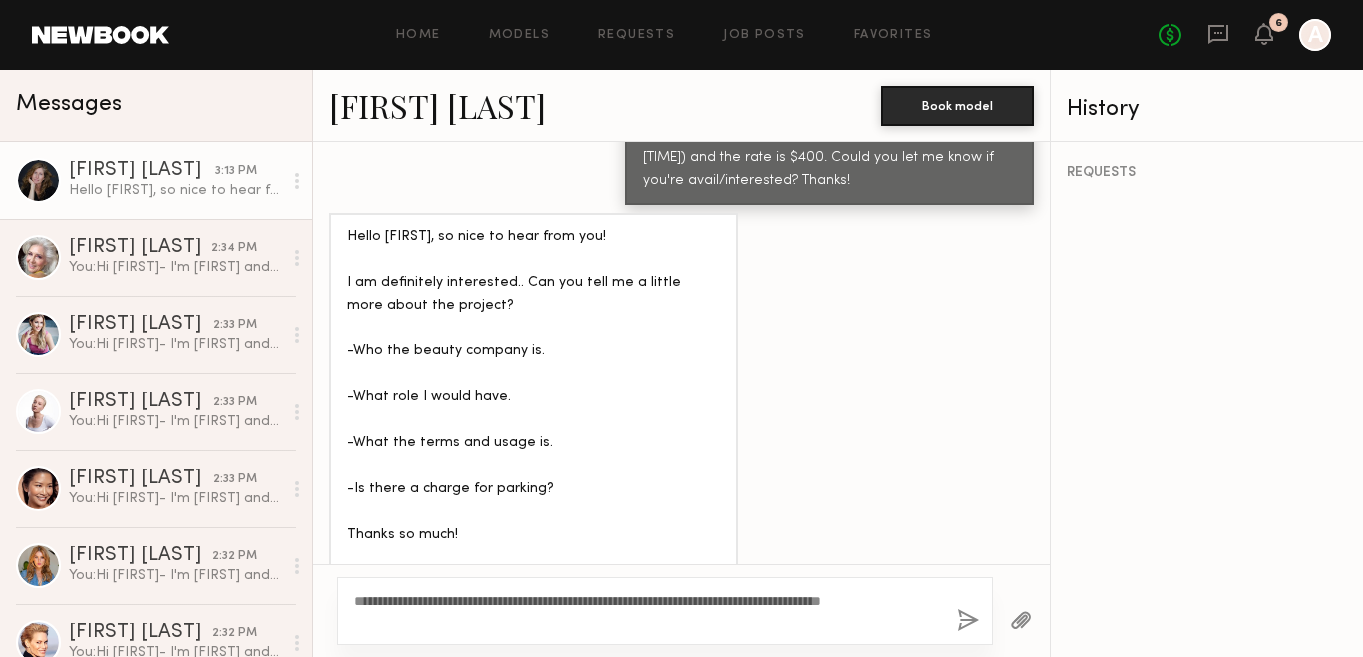 scroll, scrollTop: 1124, scrollLeft: 0, axis: vertical 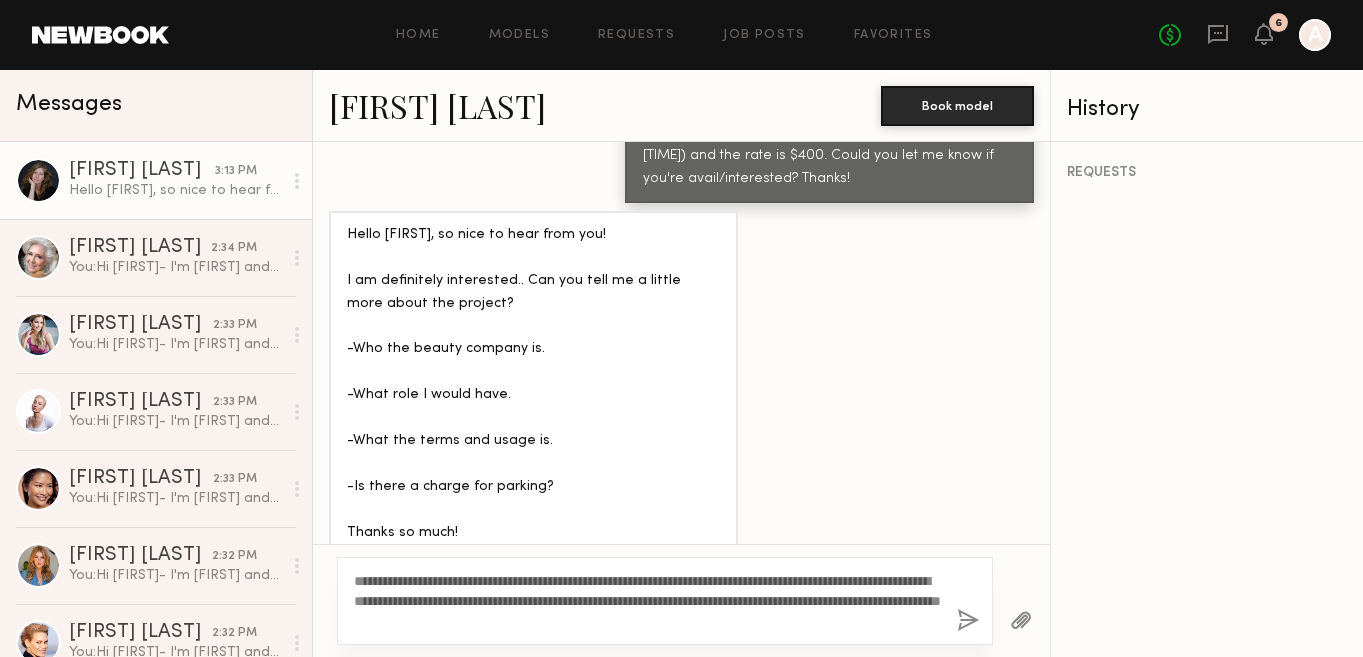 click on "**********" 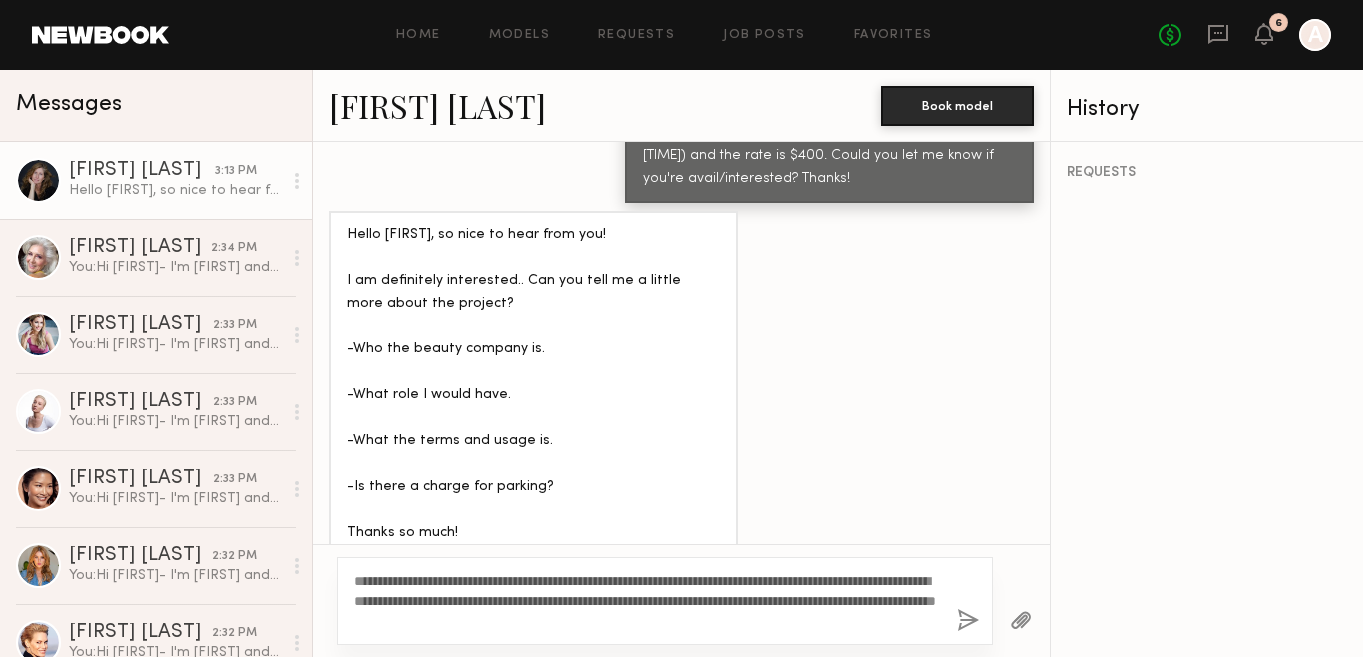 click on "**********" 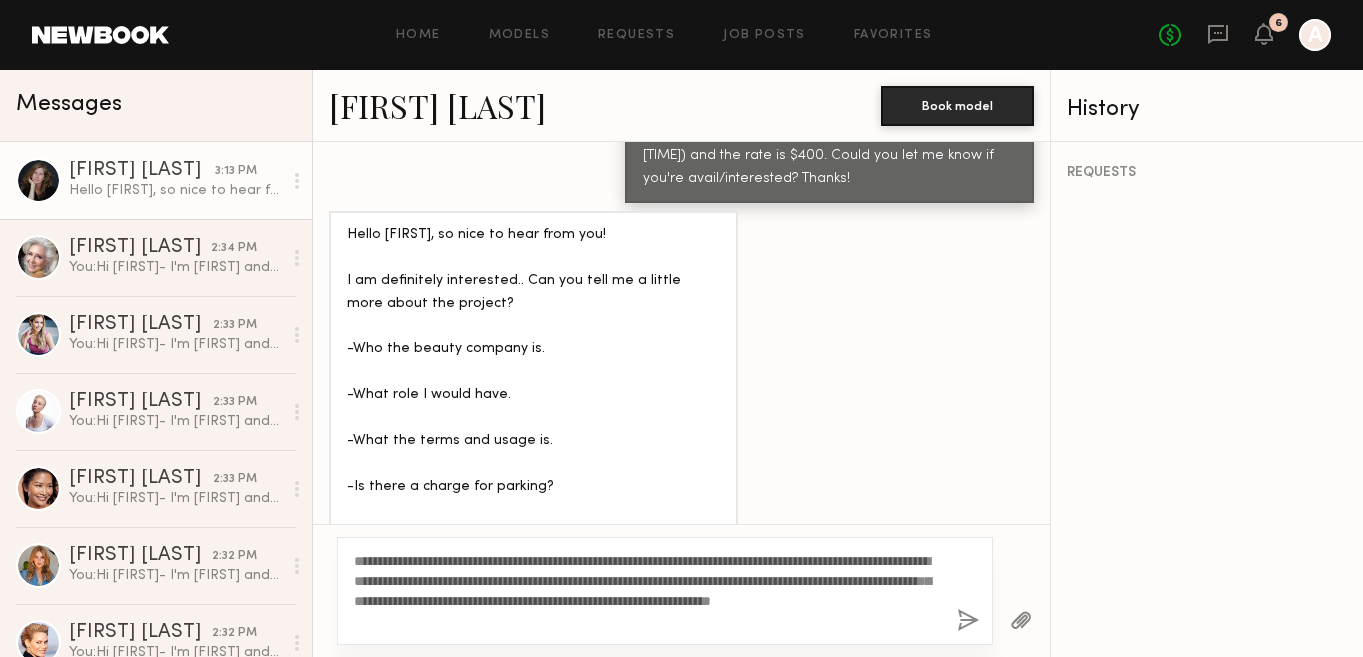 click on "**********" 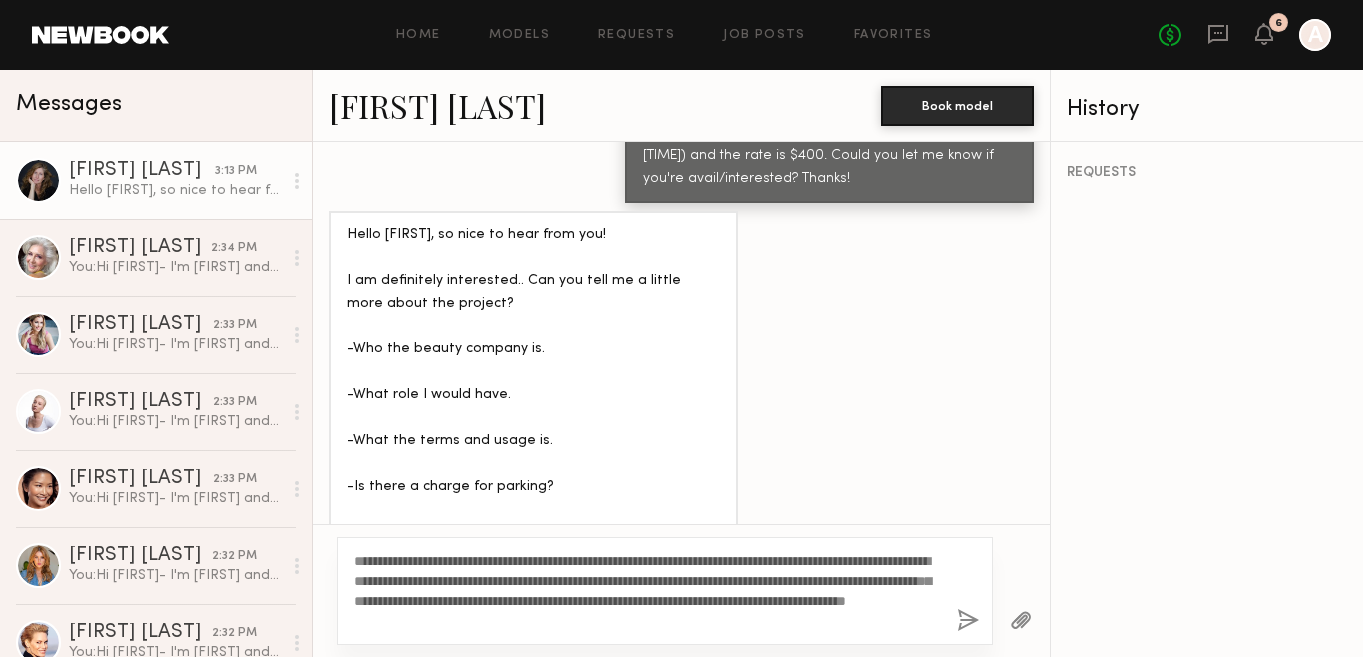 drag, startPoint x: 501, startPoint y: 620, endPoint x: 918, endPoint y: 593, distance: 417.8732 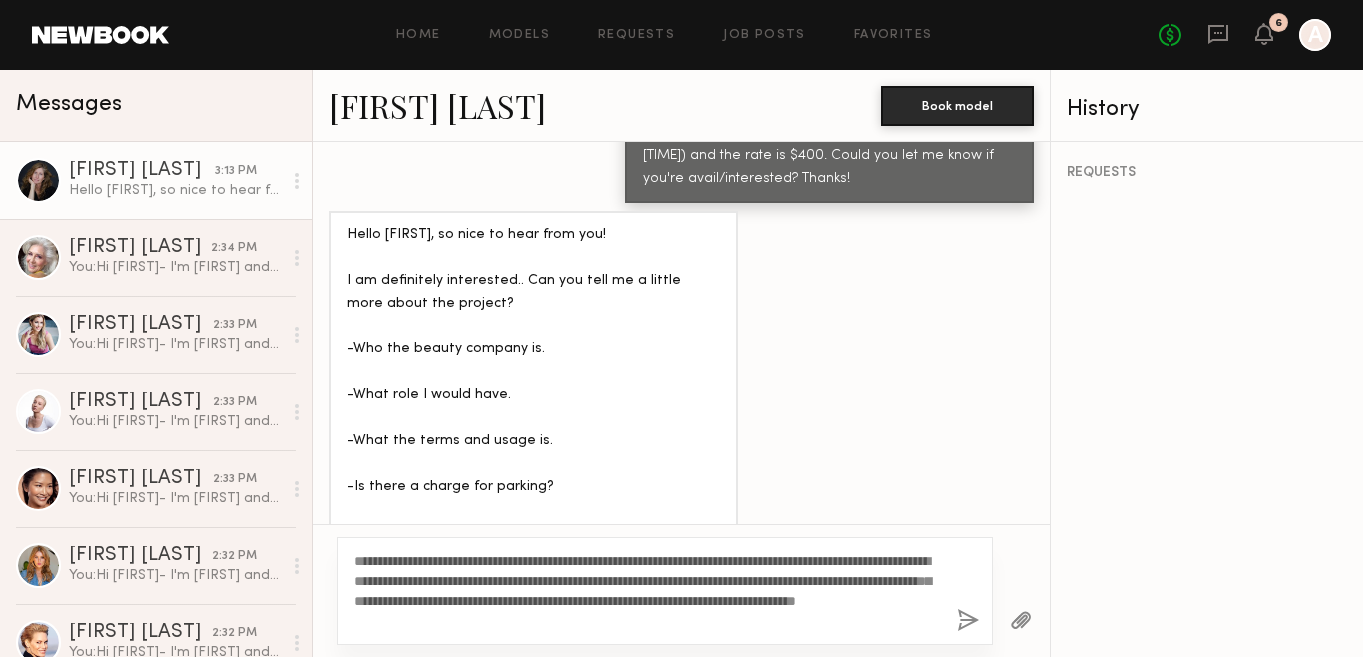 type on "**********" 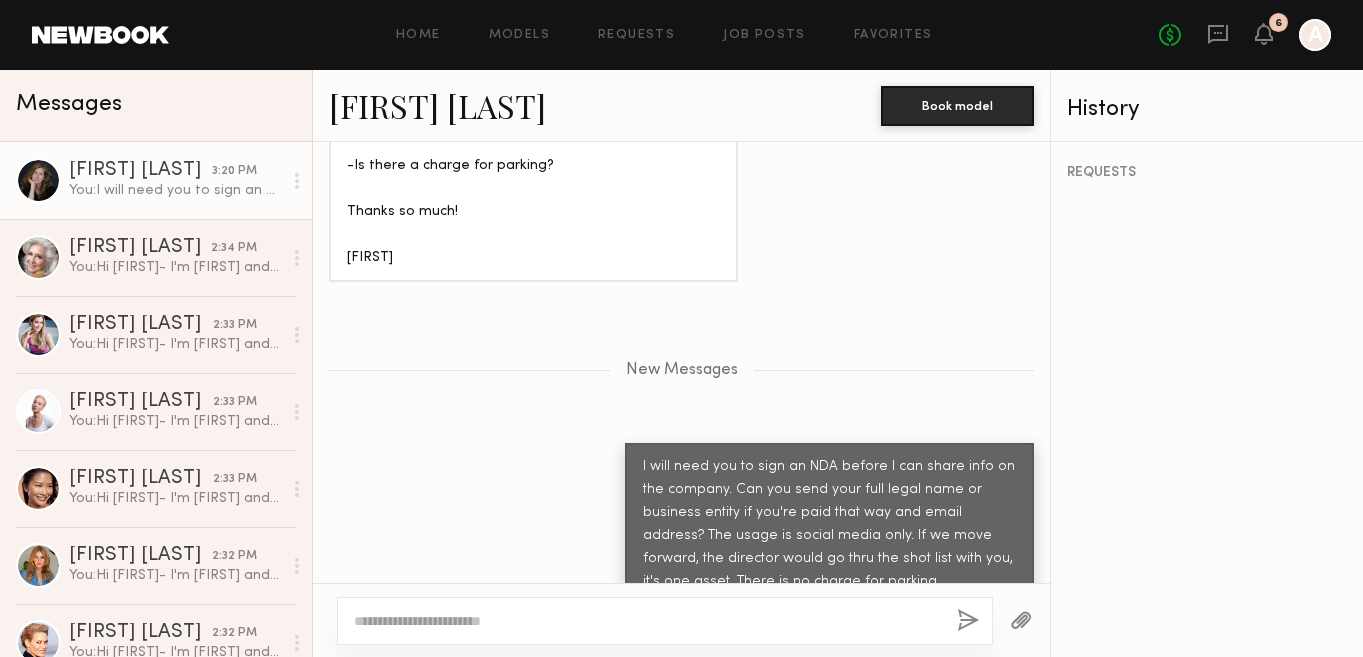 scroll, scrollTop: 1610, scrollLeft: 0, axis: vertical 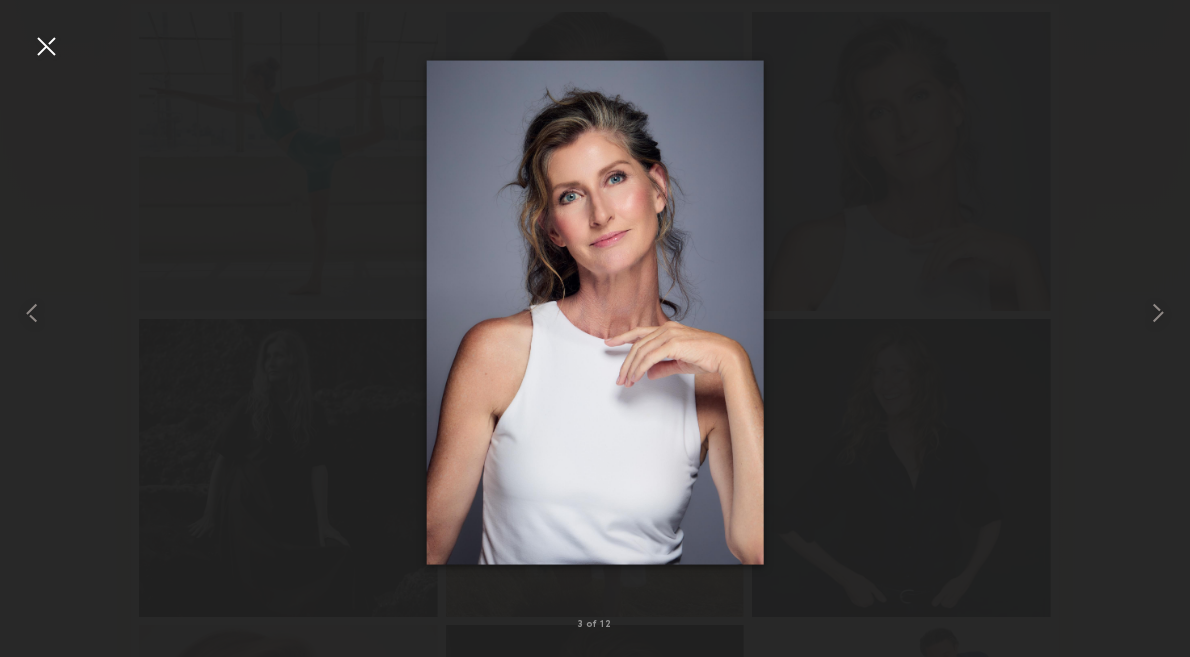 click at bounding box center [46, 46] 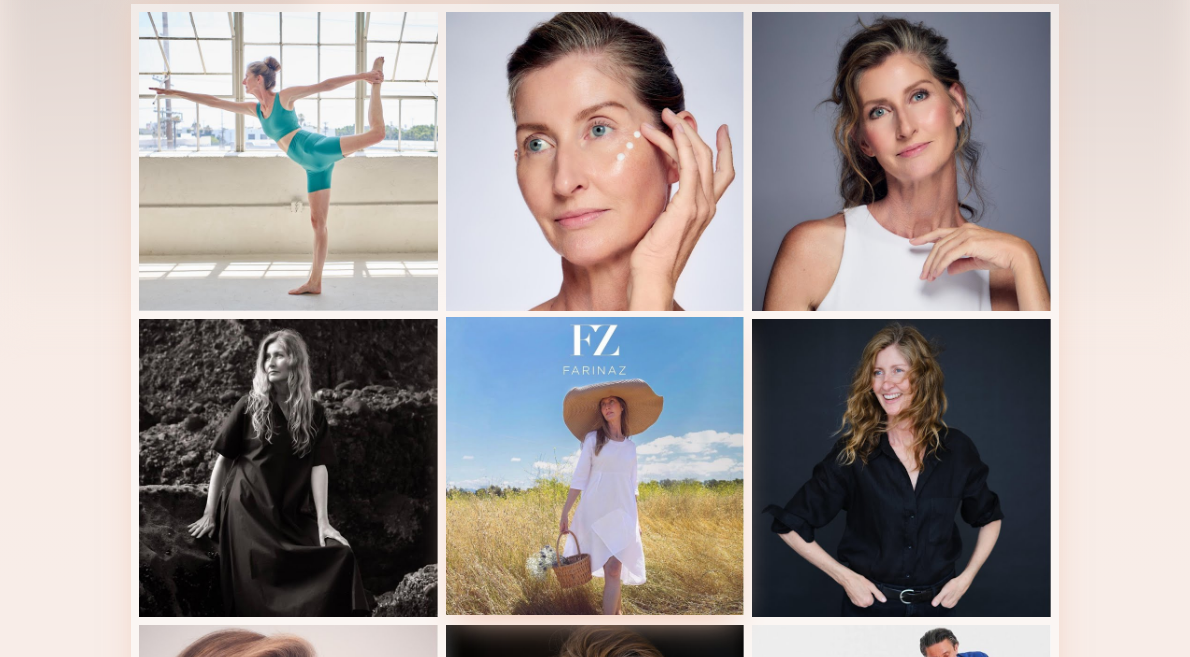 scroll, scrollTop: 0, scrollLeft: 0, axis: both 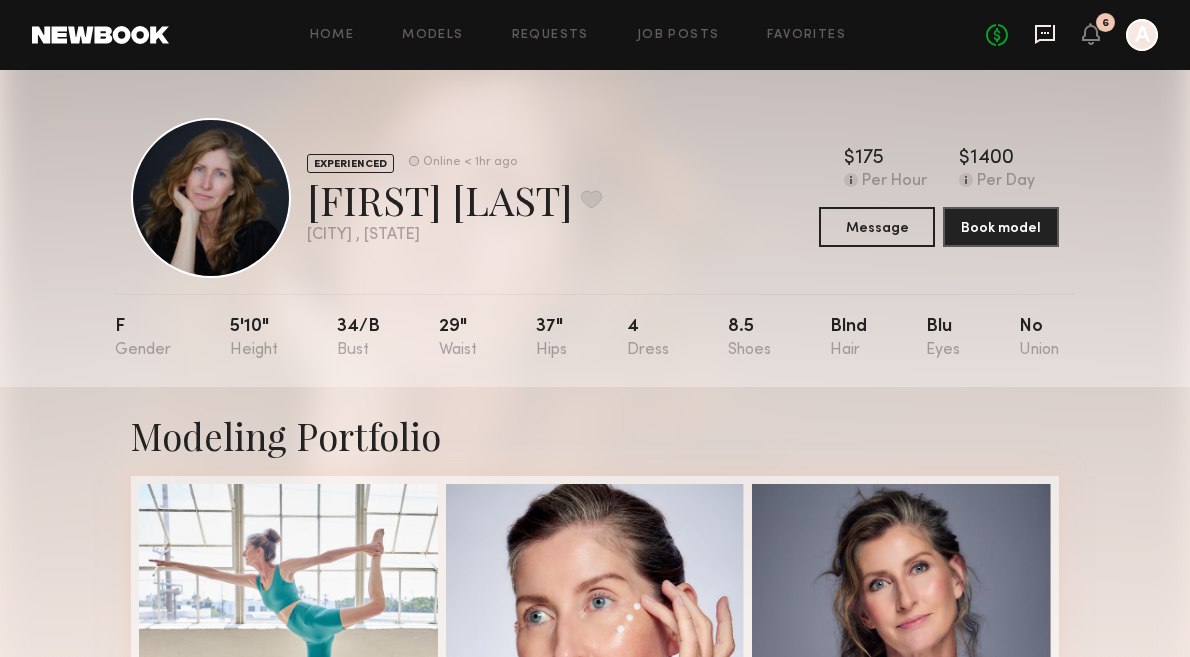 click 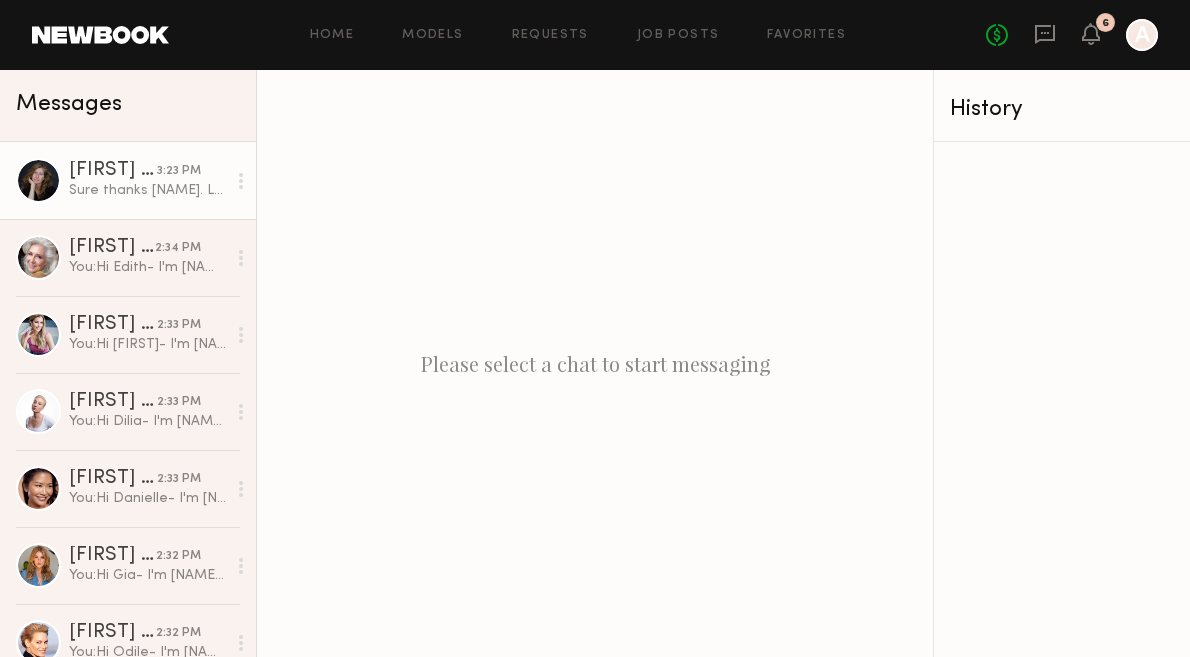 click on "[FIRST] [LAST]" 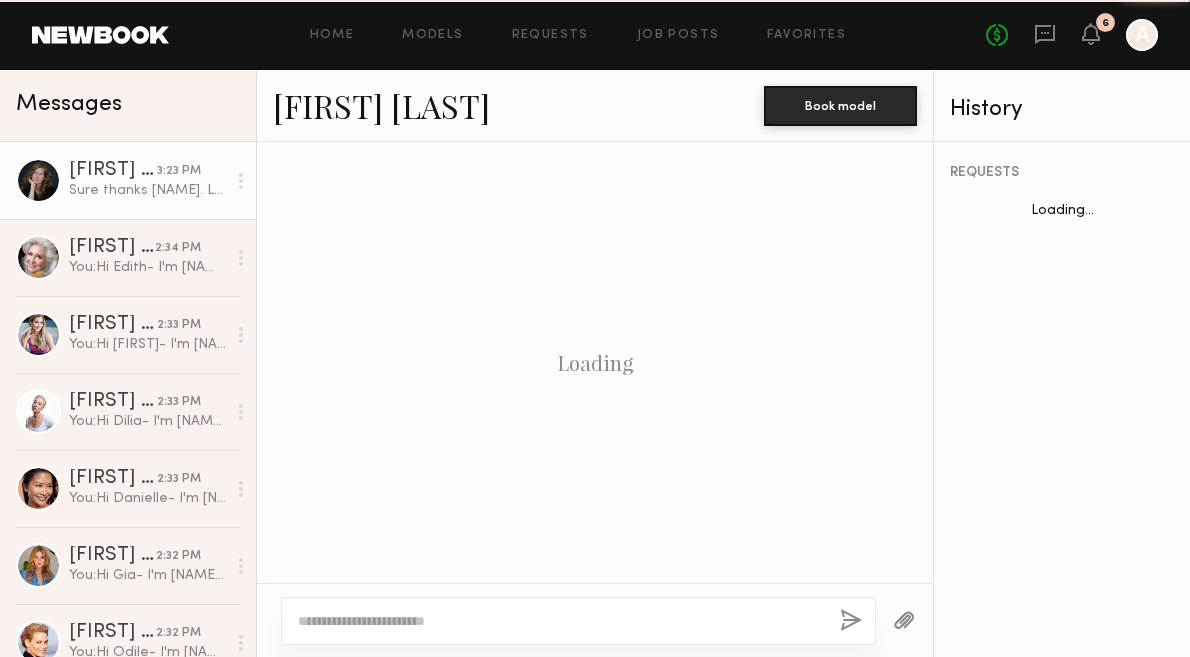 scroll, scrollTop: 1646, scrollLeft: 0, axis: vertical 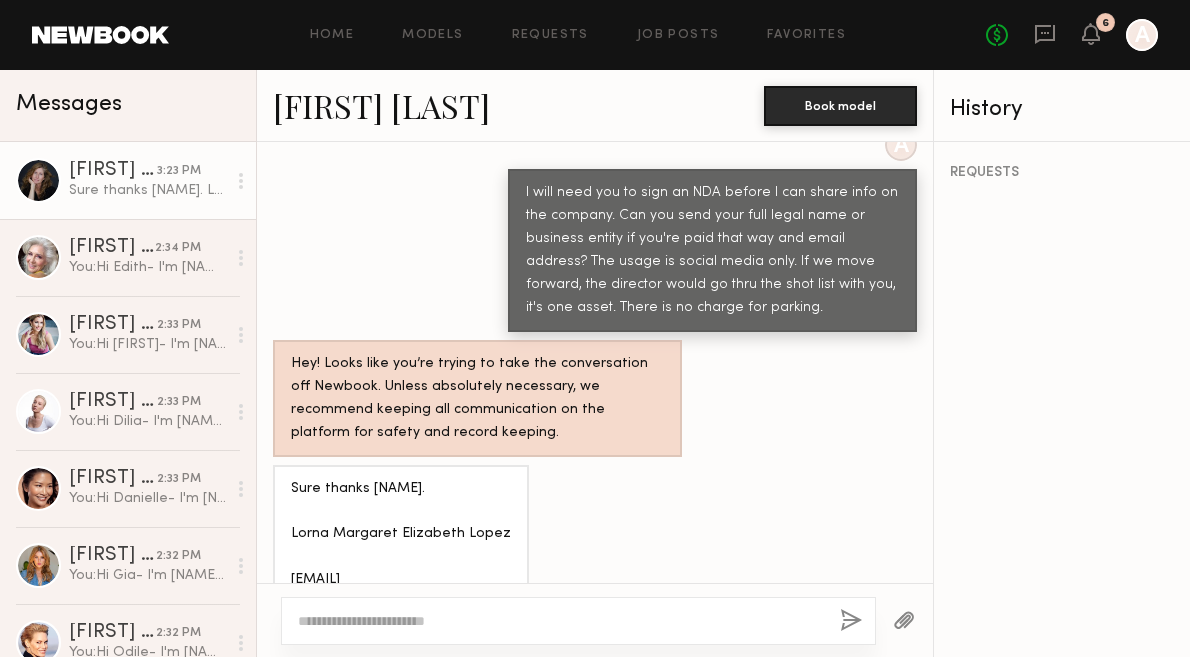 drag, startPoint x: 461, startPoint y: 542, endPoint x: 287, endPoint y: 491, distance: 181.32016 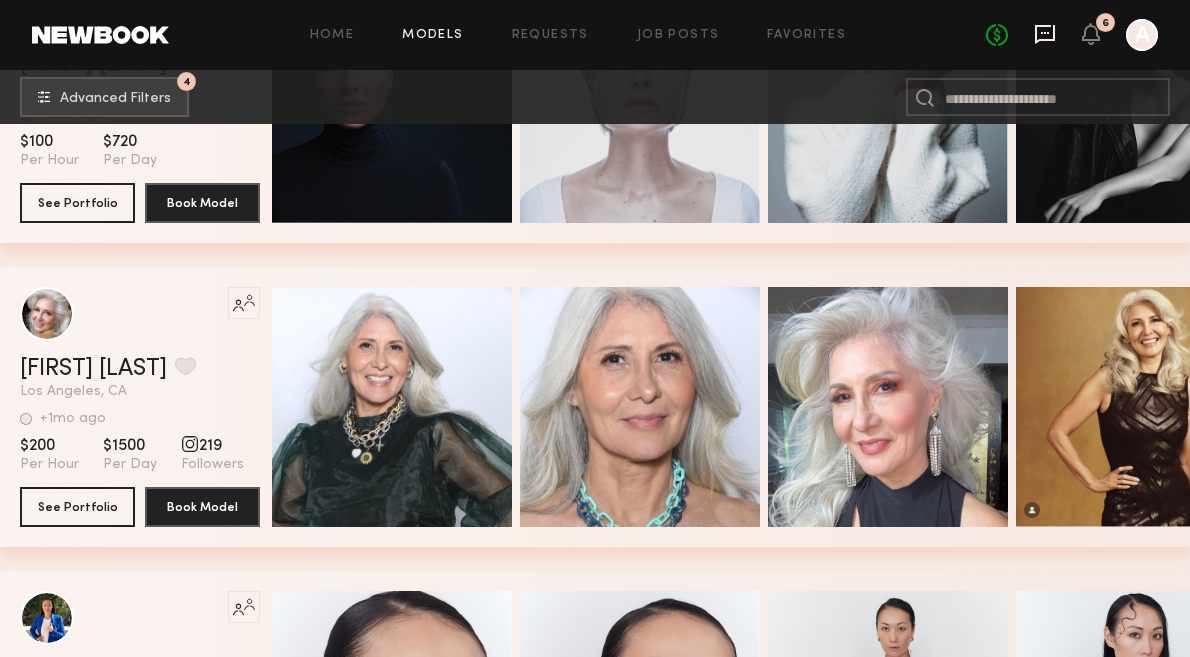 scroll, scrollTop: 11144, scrollLeft: 0, axis: vertical 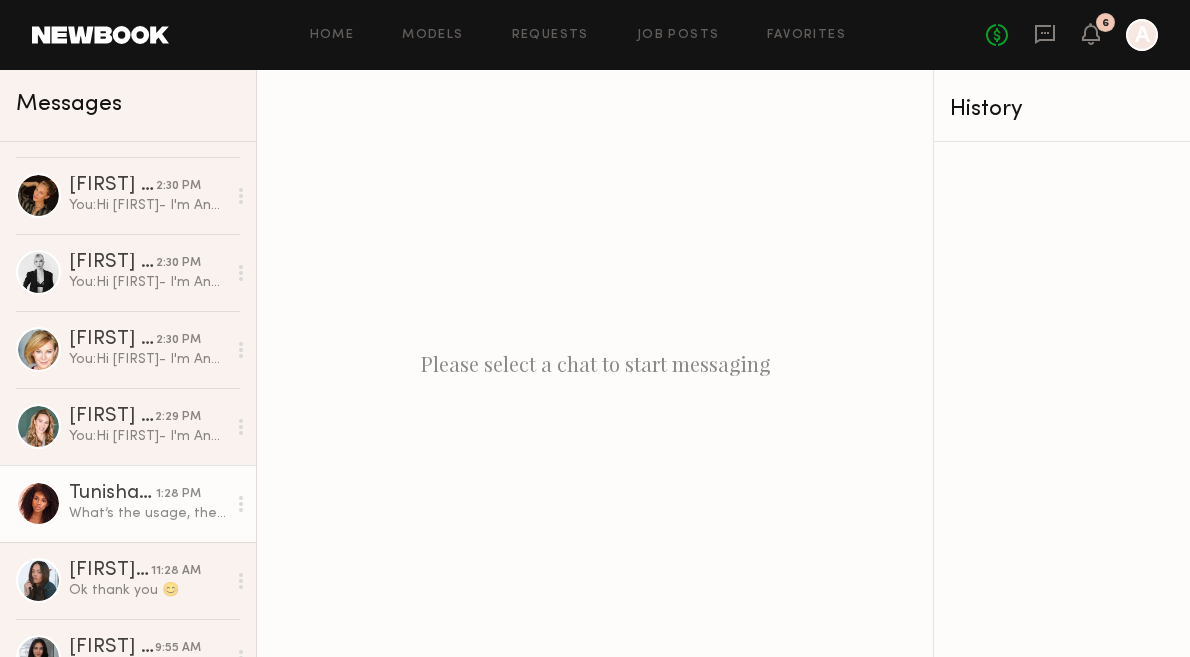click on "What’s the usage, the location,  what will you be doing to my hair and what type of hair product will you be using? Thanks!" 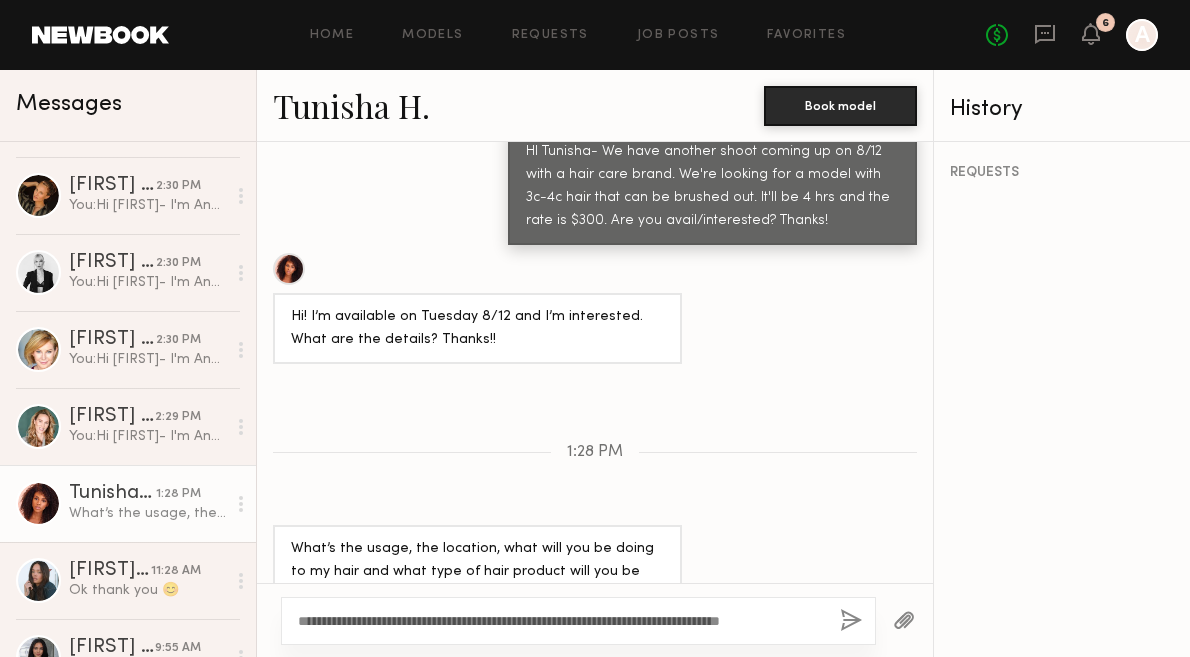 scroll, scrollTop: 1936, scrollLeft: 0, axis: vertical 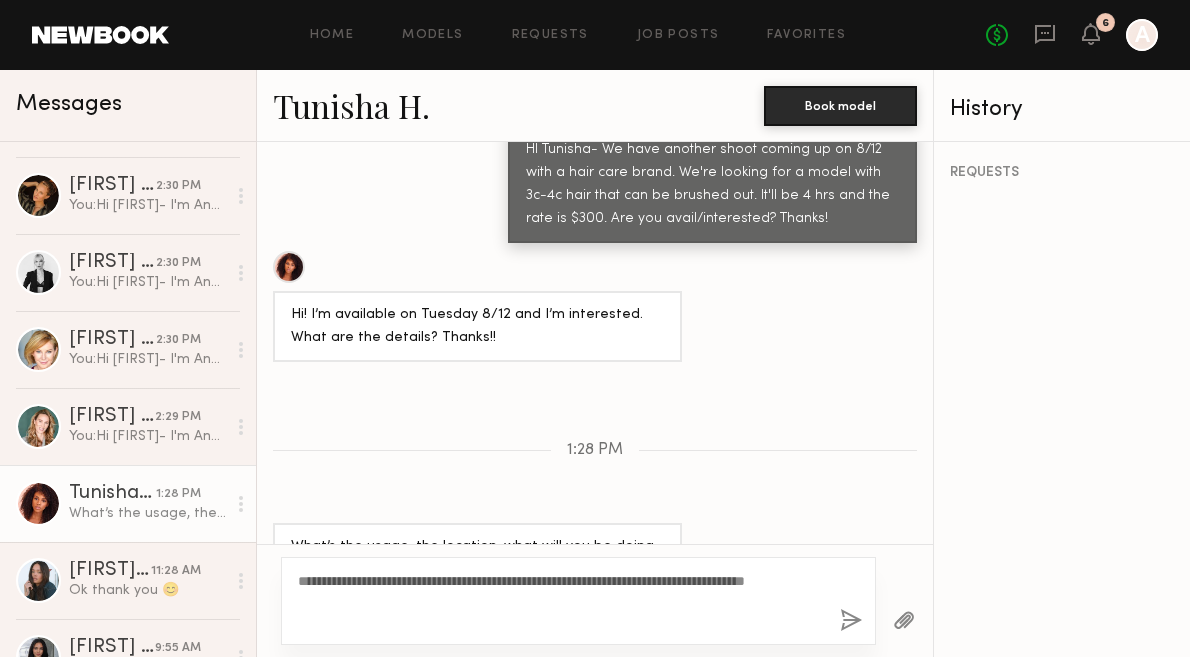 drag, startPoint x: 431, startPoint y: 613, endPoint x: 379, endPoint y: 575, distance: 64.40497 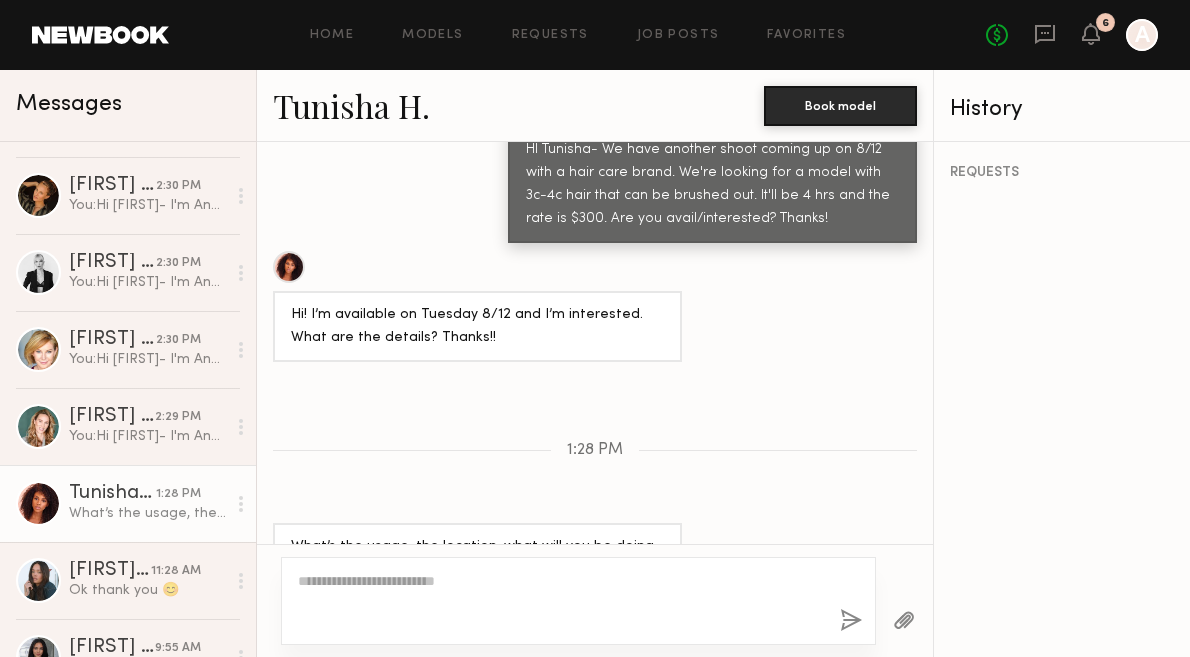 scroll, scrollTop: 2165, scrollLeft: 0, axis: vertical 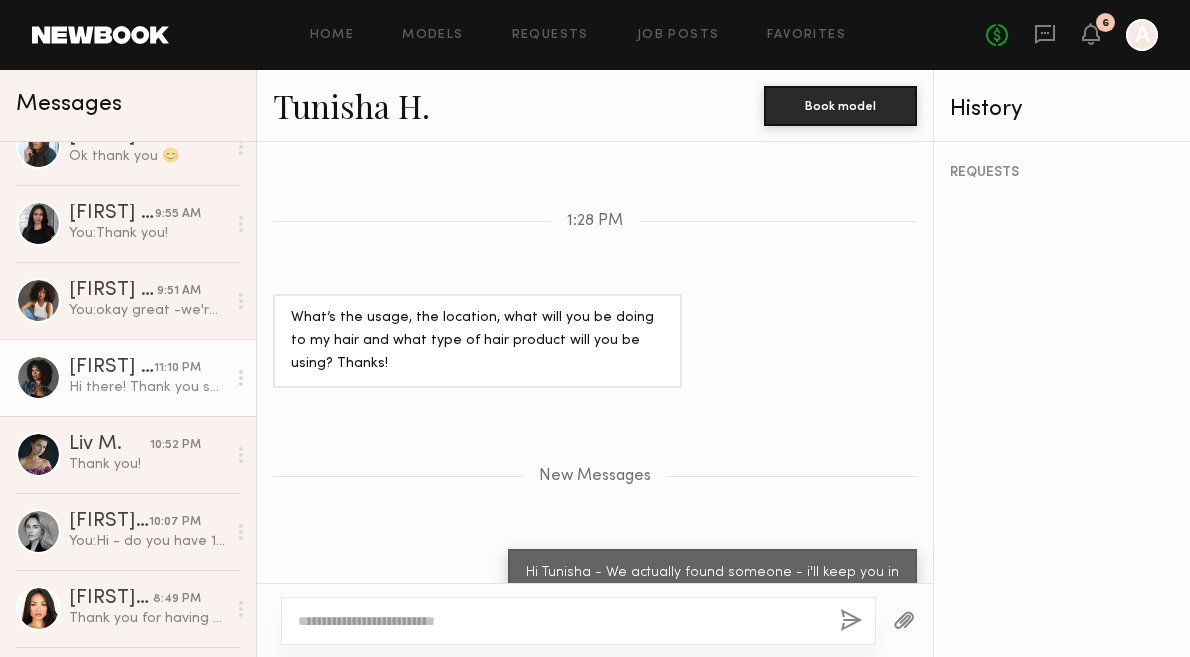 click on "[FIRST] [LAST]" 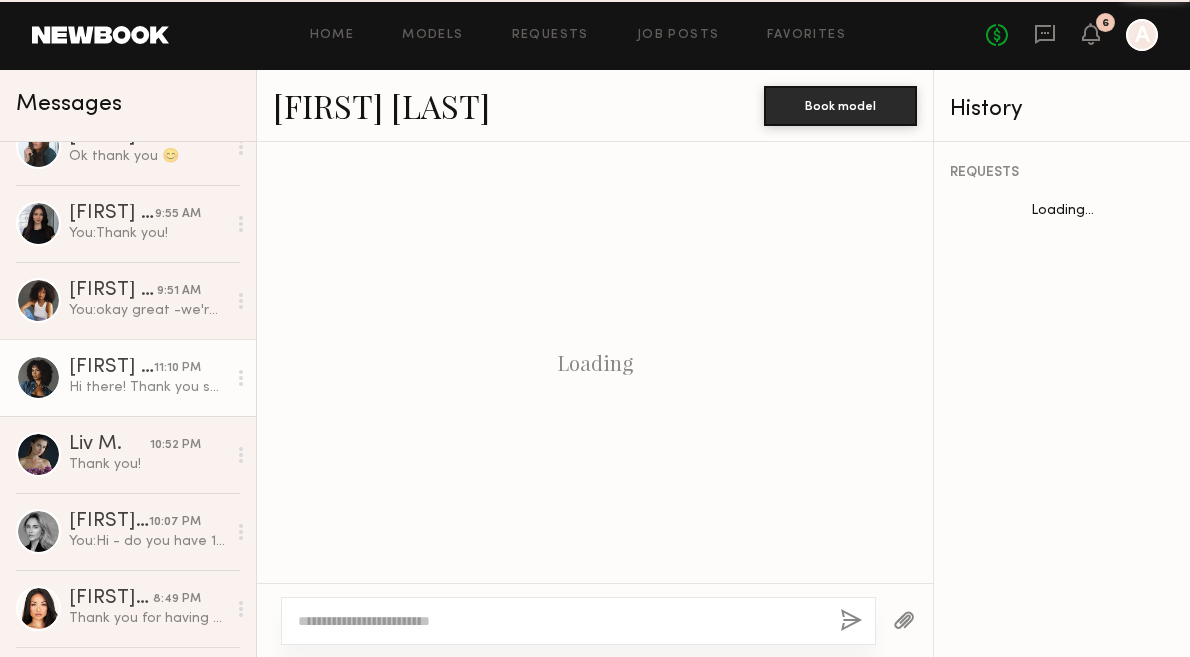 scroll, scrollTop: 801, scrollLeft: 0, axis: vertical 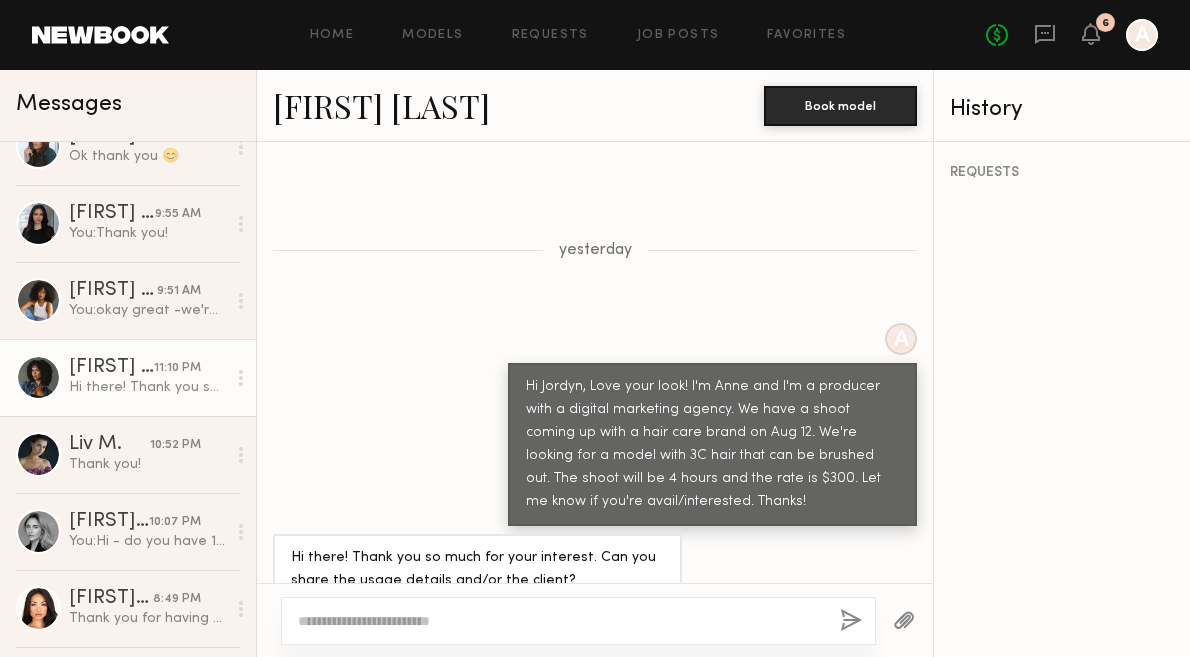 click 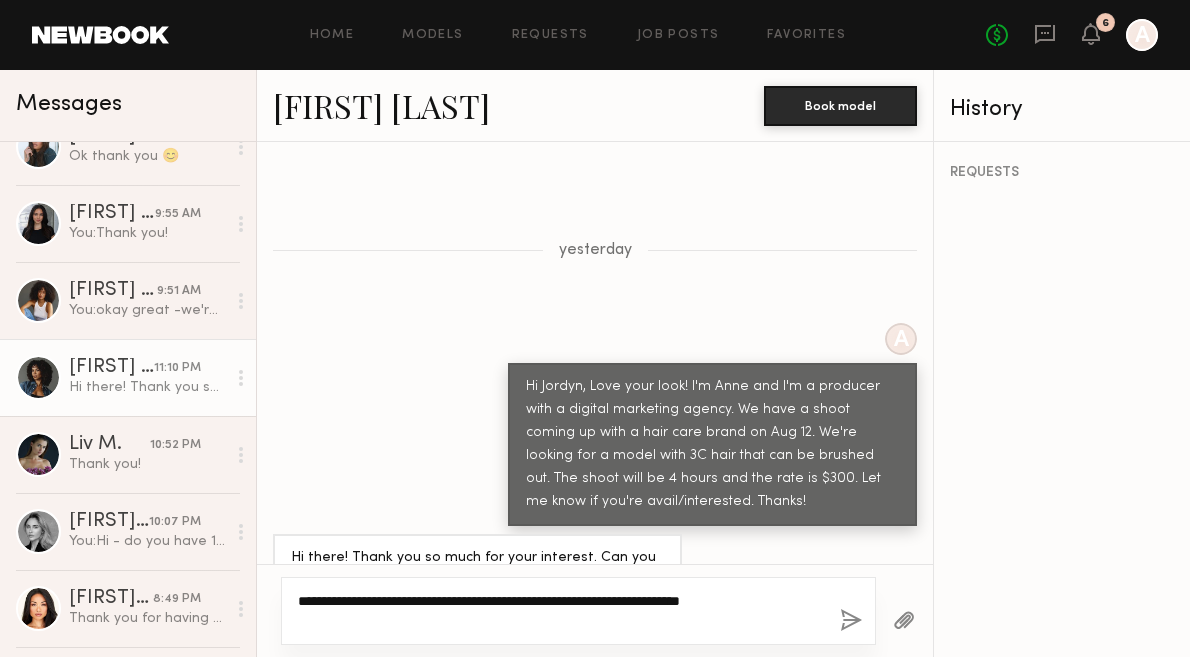 type on "**********" 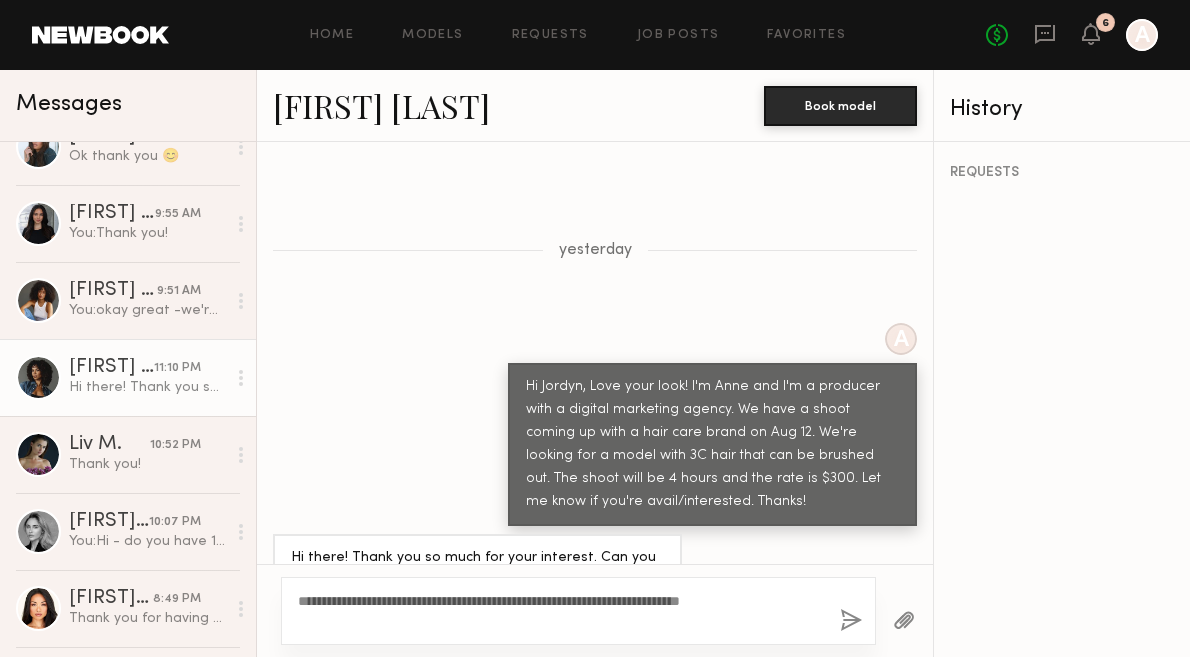 click 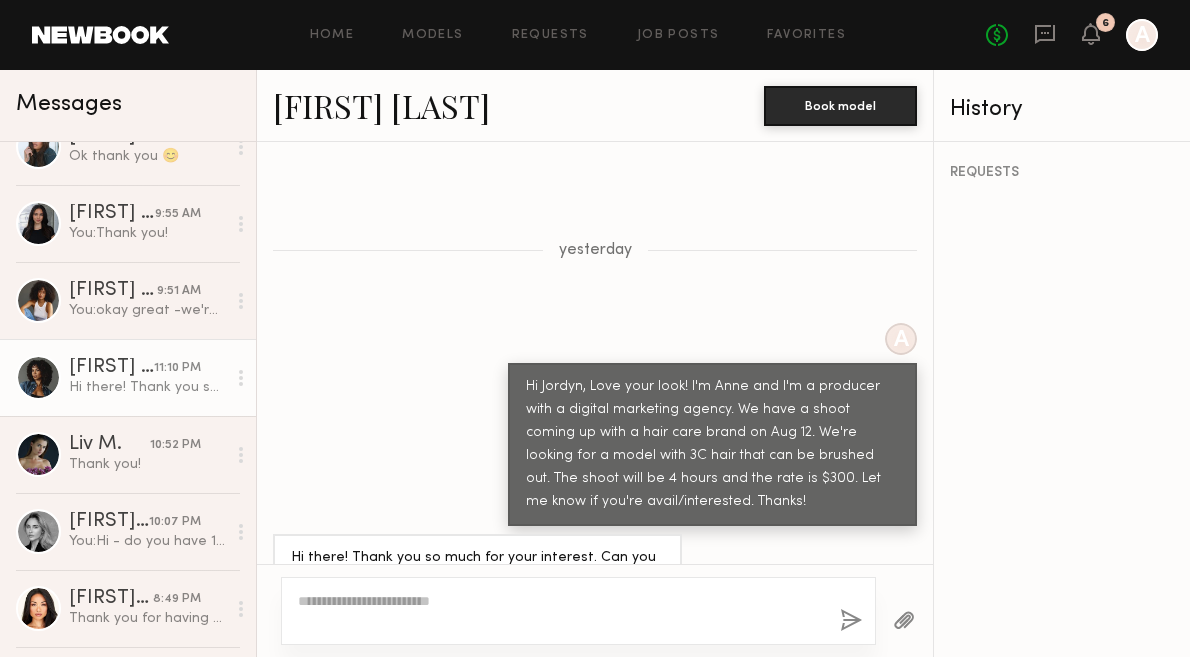 scroll, scrollTop: 1224, scrollLeft: 0, axis: vertical 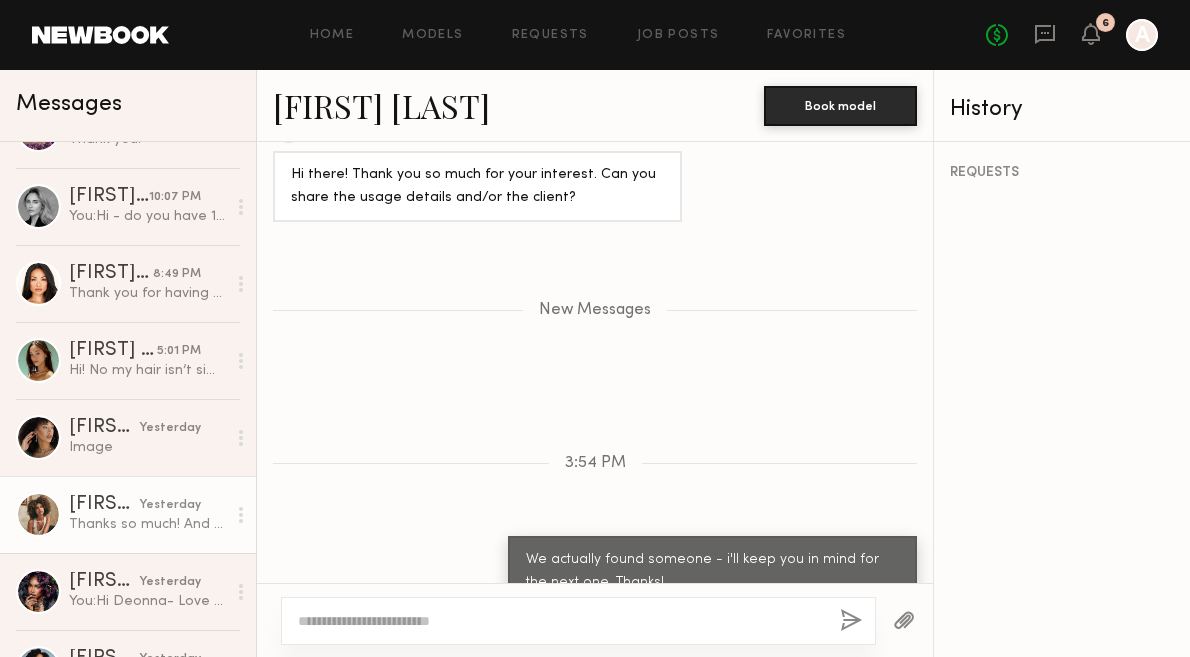 click on "[FIRST] [LAST]" 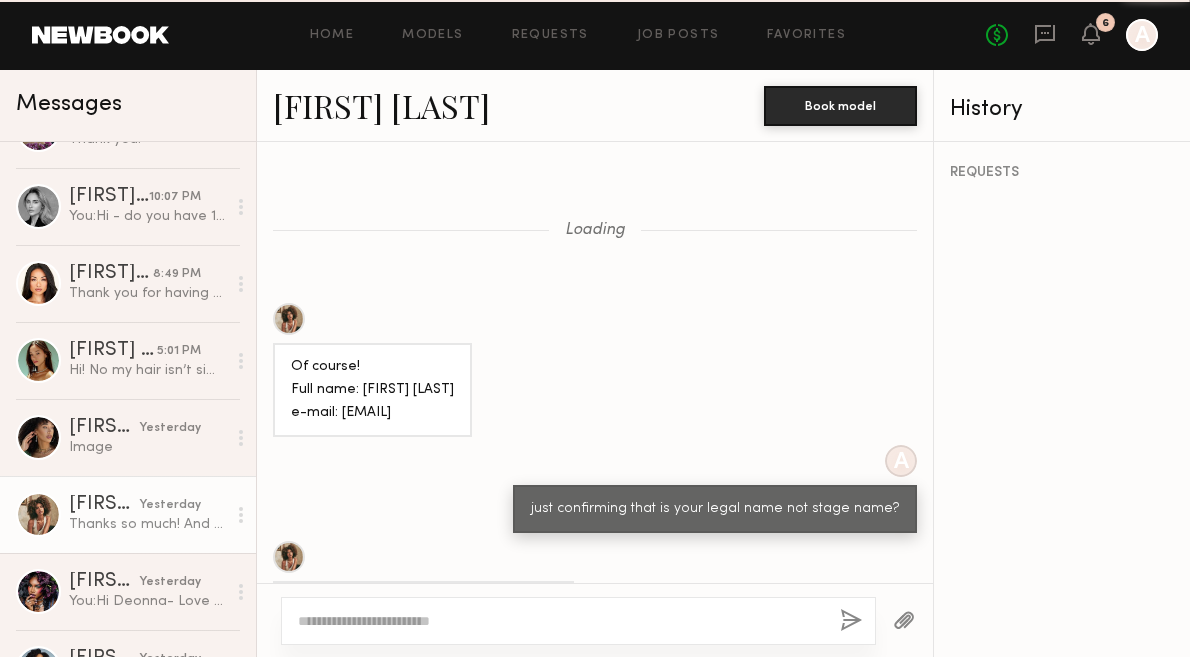 scroll, scrollTop: 573, scrollLeft: 0, axis: vertical 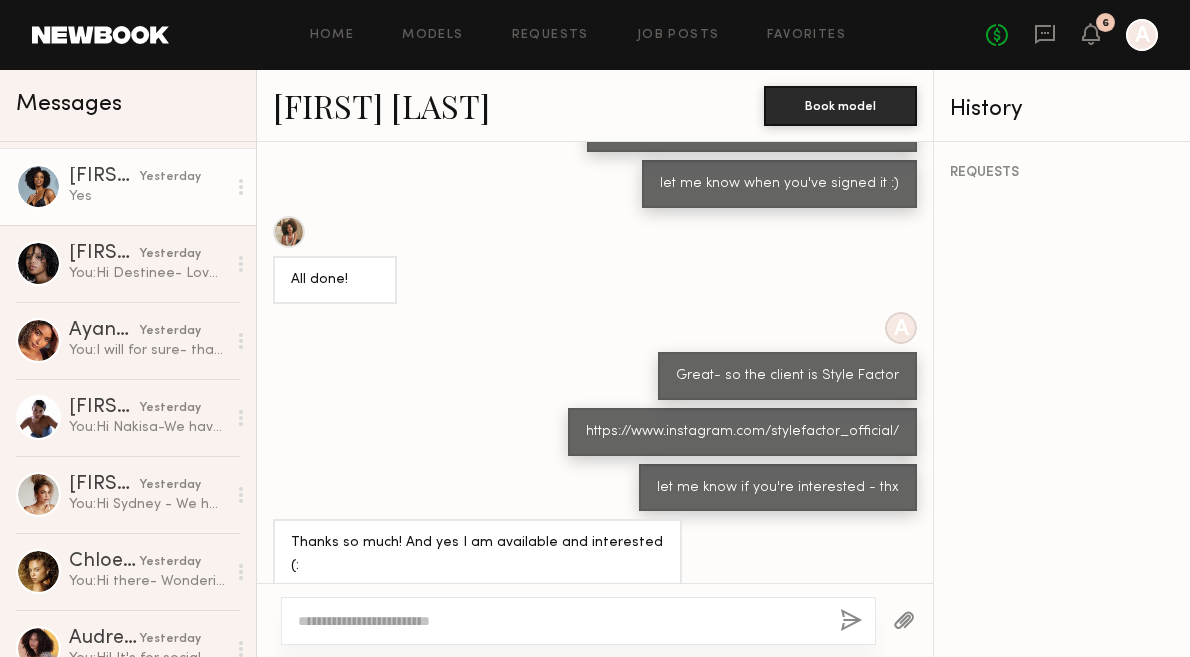 click on "[FIRST] [LAST] yesterday Yes" 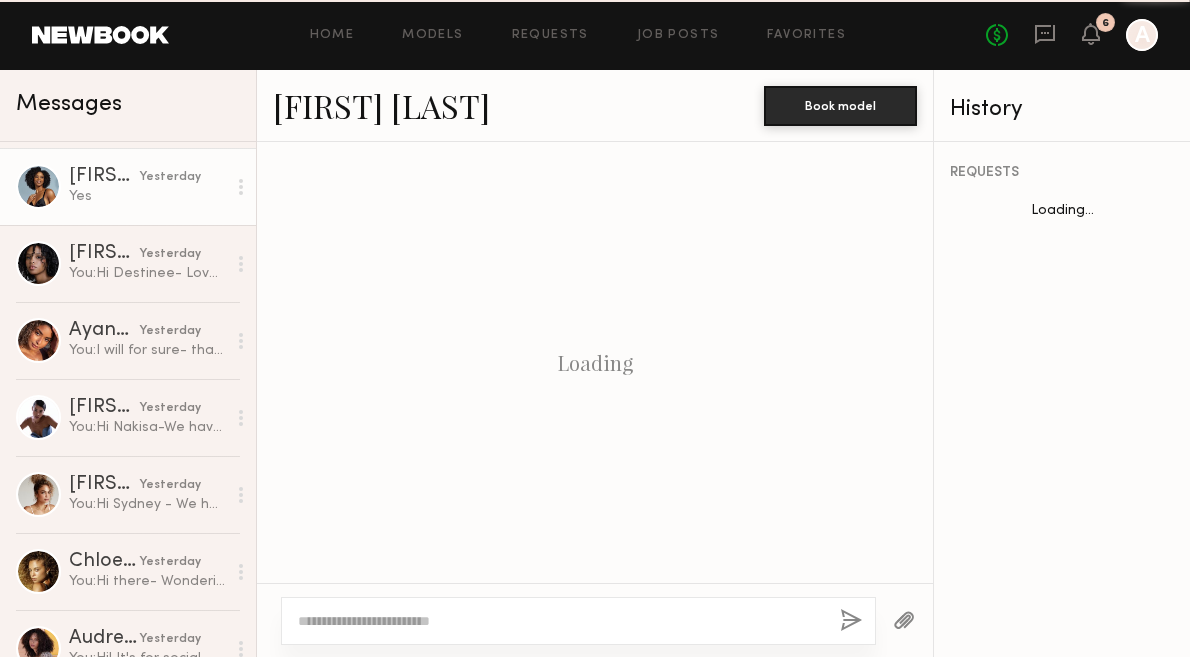 scroll, scrollTop: 1299, scrollLeft: 0, axis: vertical 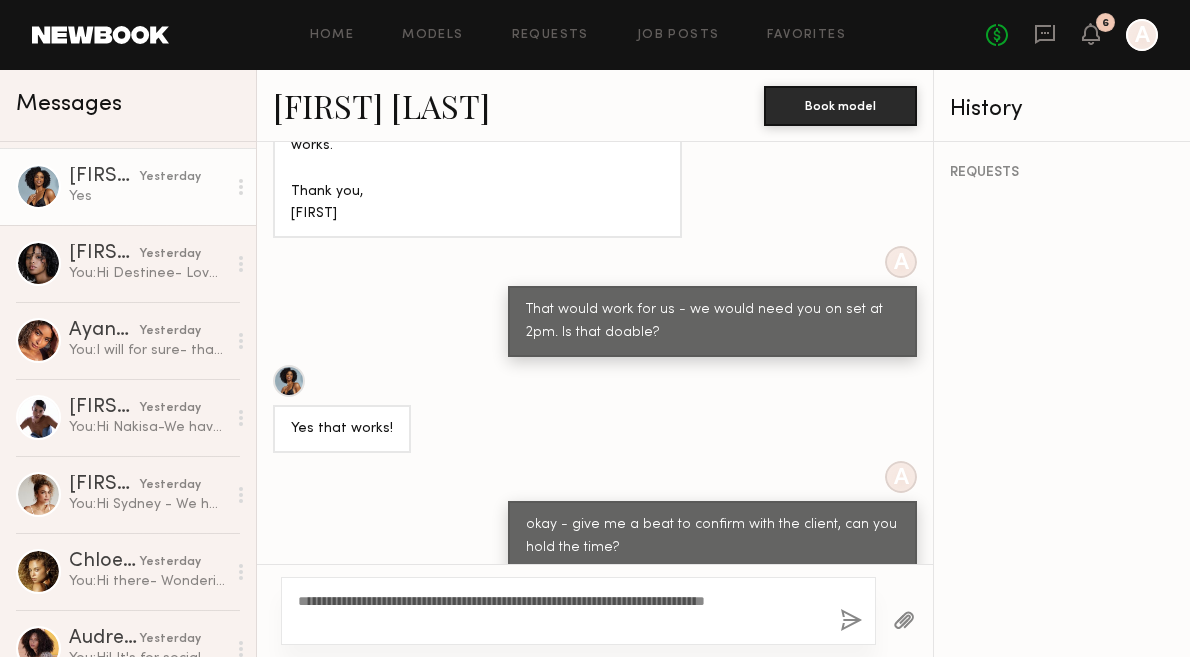 type on "**********" 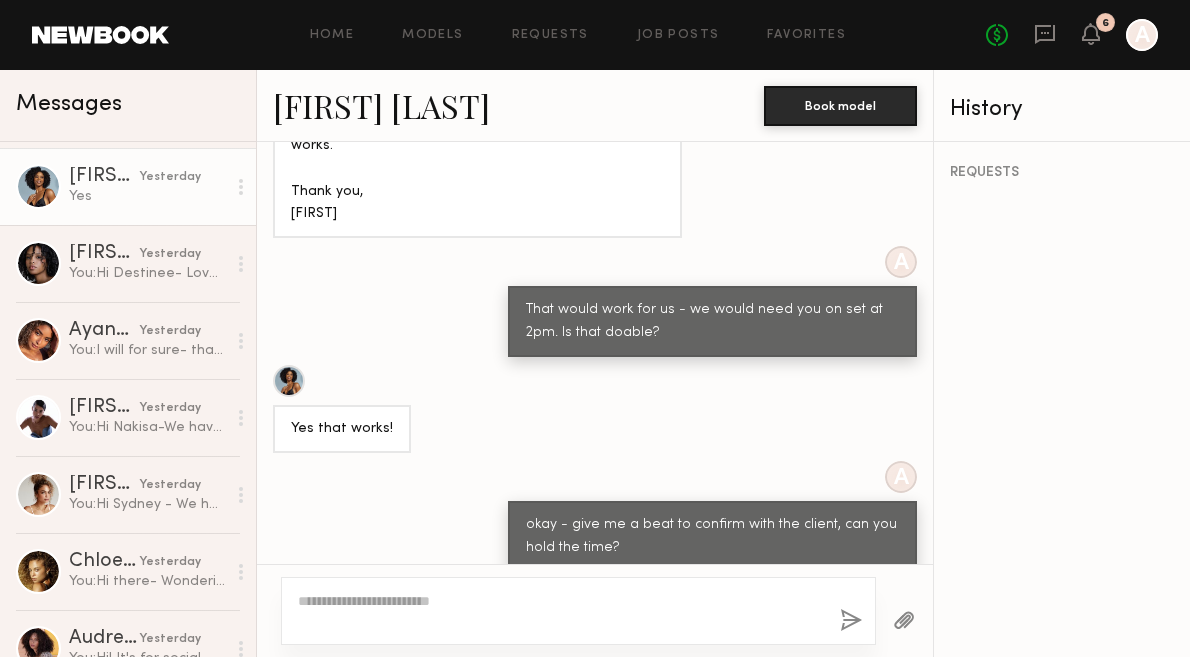 scroll, scrollTop: 1722, scrollLeft: 0, axis: vertical 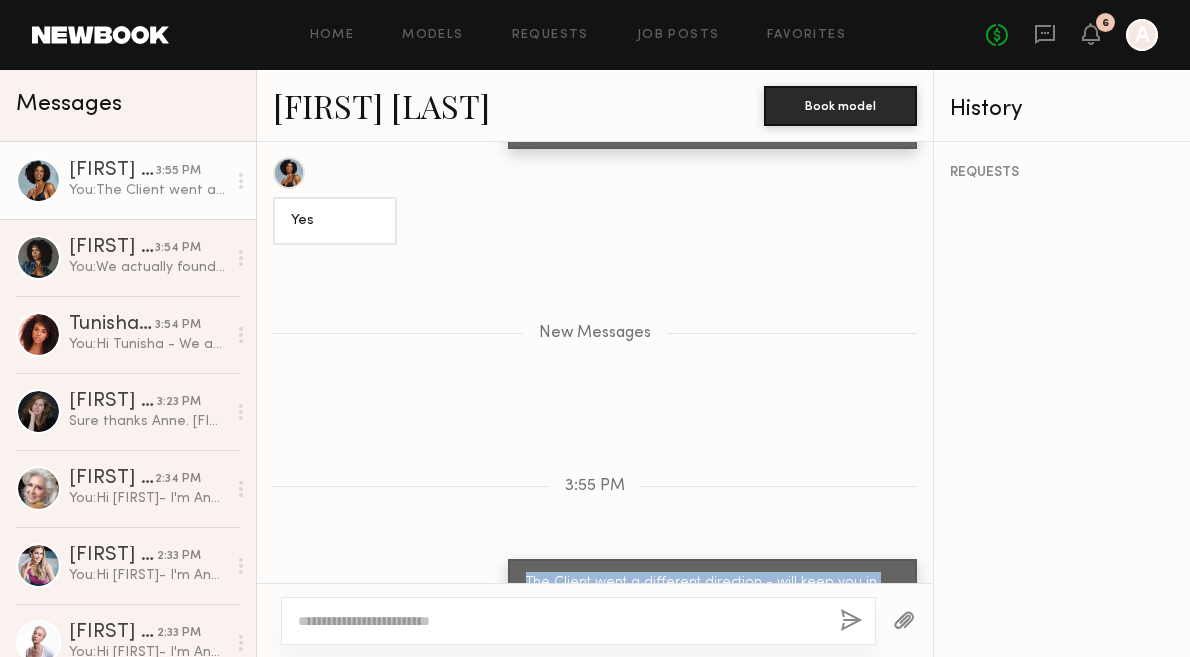 drag, startPoint x: 656, startPoint y: 545, endPoint x: 516, endPoint y: 525, distance: 141.42136 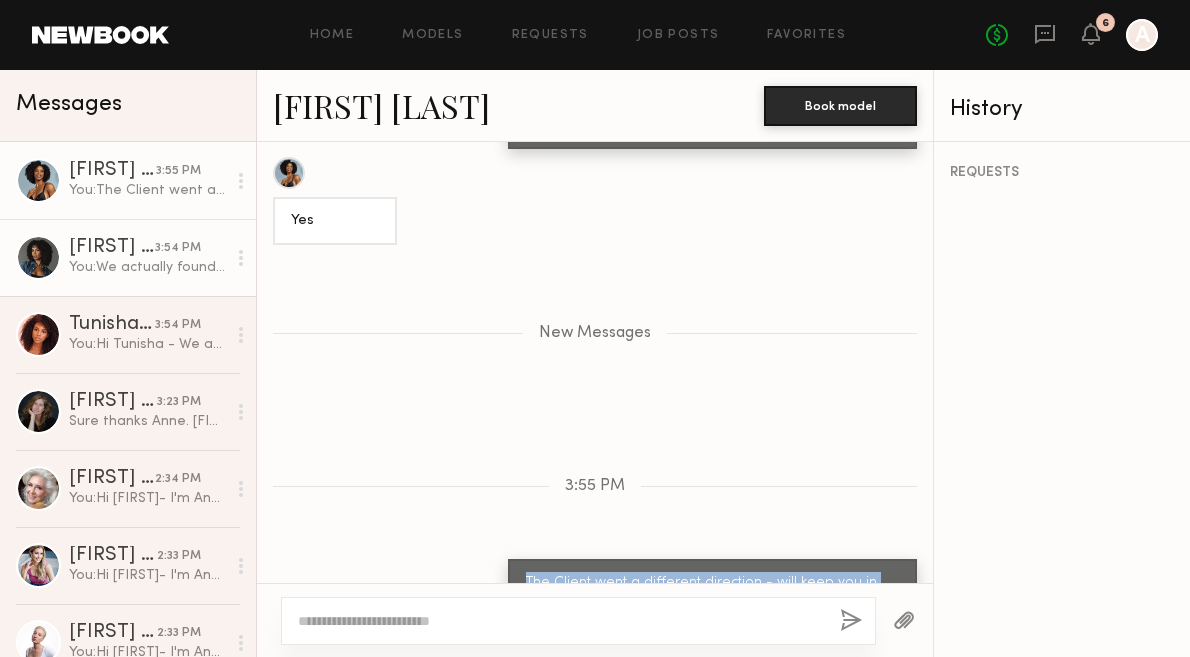 click on "[FIRST] [LAST] 3:54 PM You:  We actually found someone - i'll keep you in mind for the next one. Thanks!" 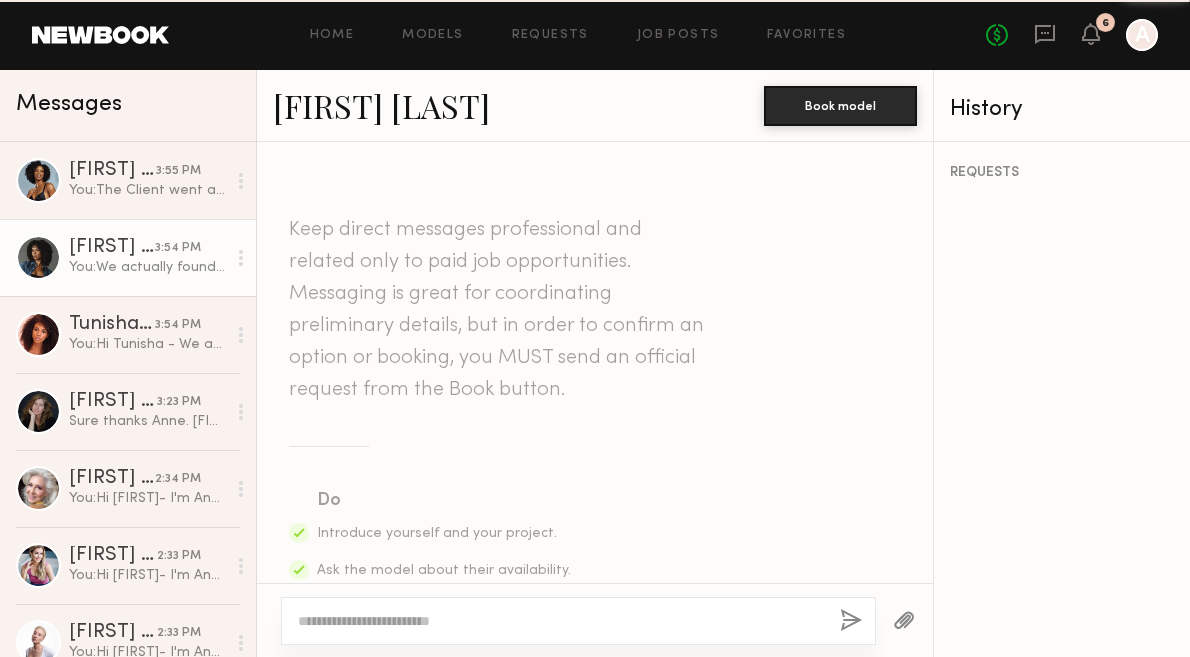 scroll, scrollTop: 1072, scrollLeft: 0, axis: vertical 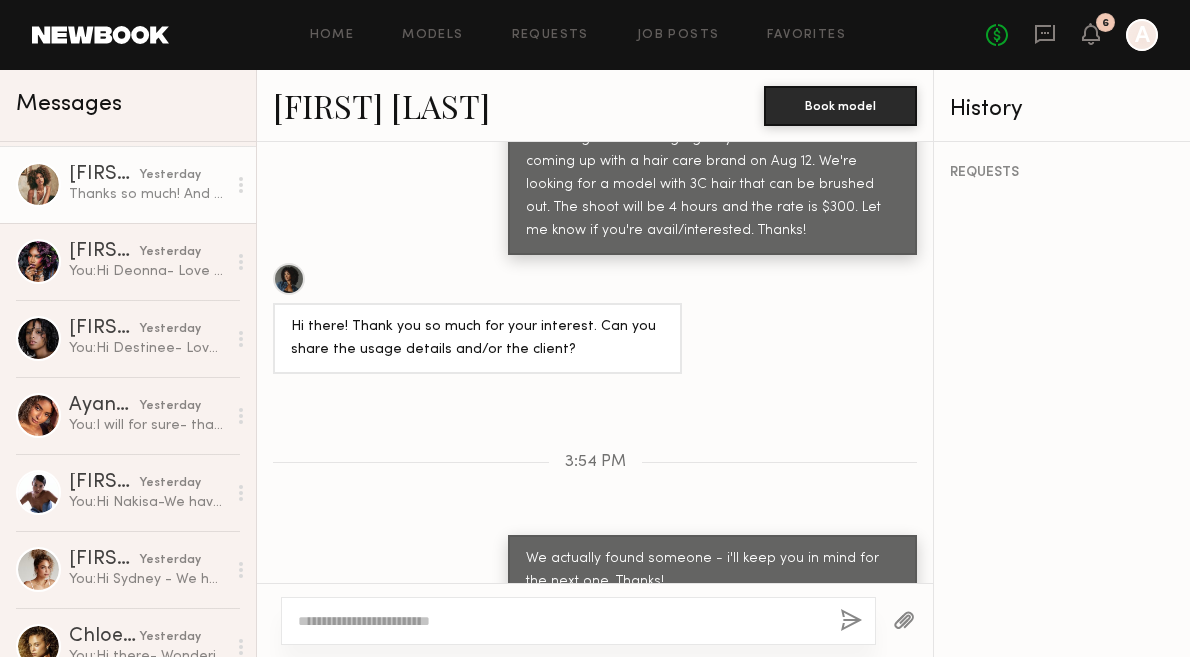 click on "Thanks so much! And yes I am available and interested (:" 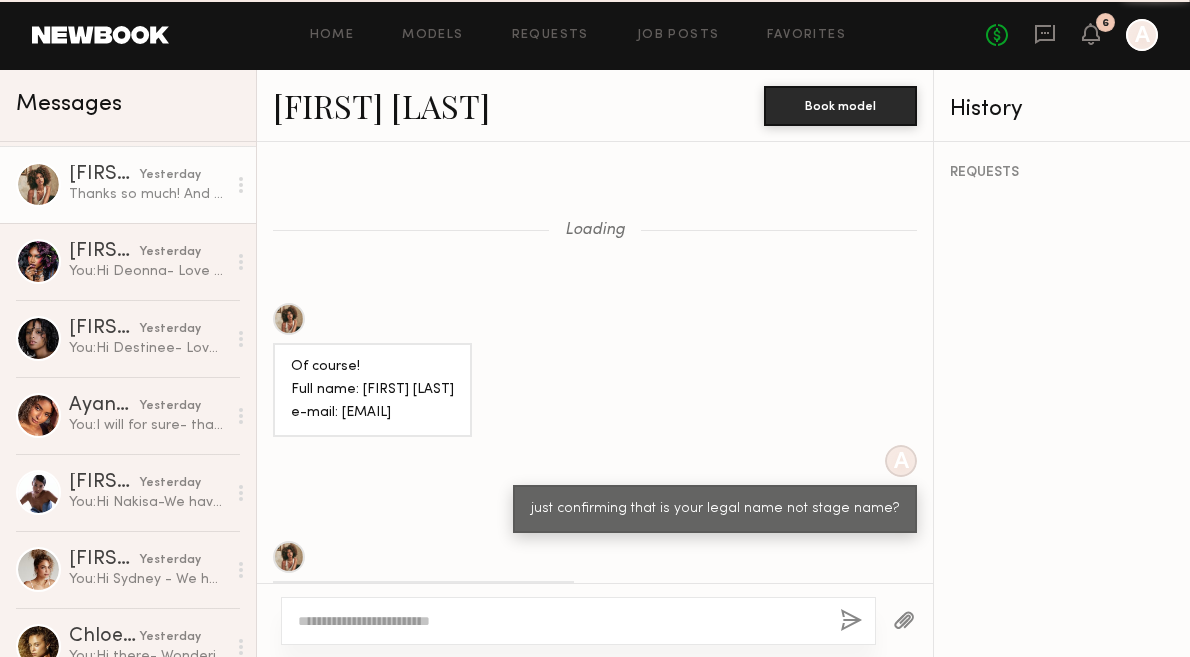 scroll, scrollTop: 573, scrollLeft: 0, axis: vertical 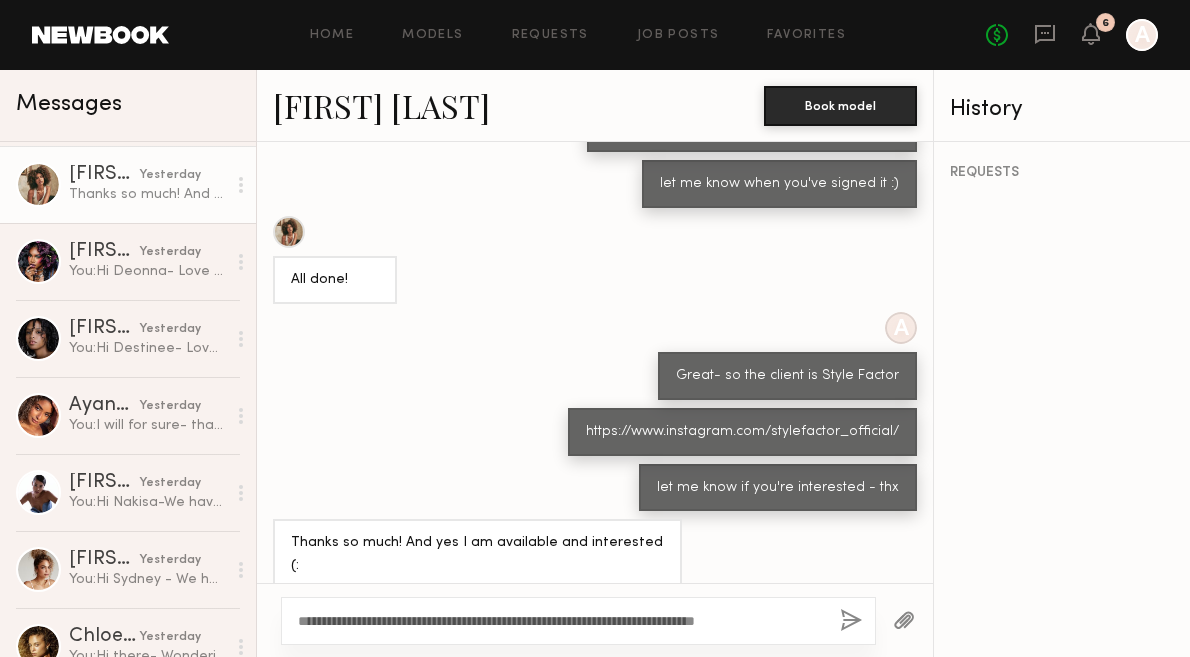 type on "**********" 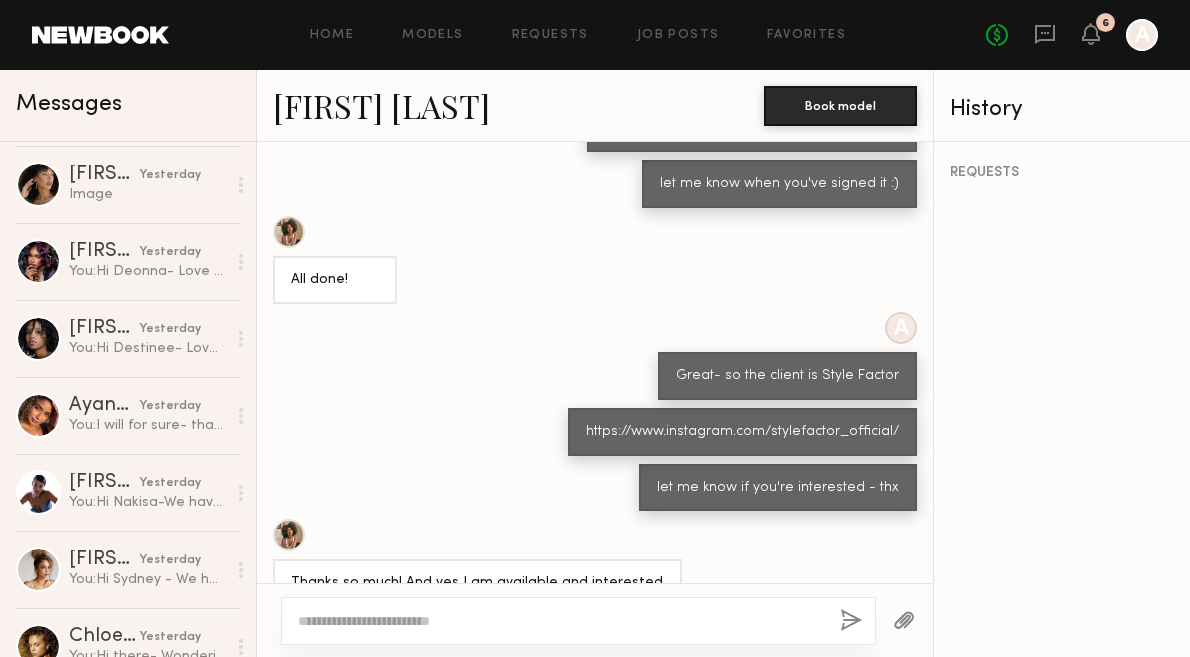 scroll, scrollTop: 996, scrollLeft: 0, axis: vertical 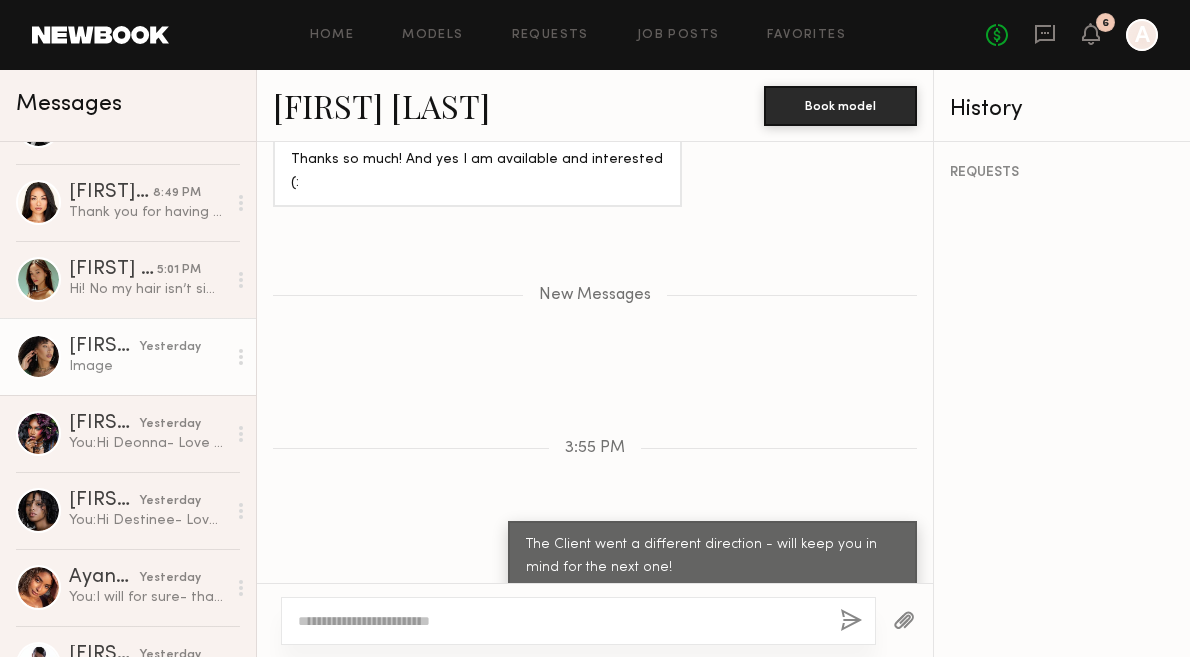 click on "Image" 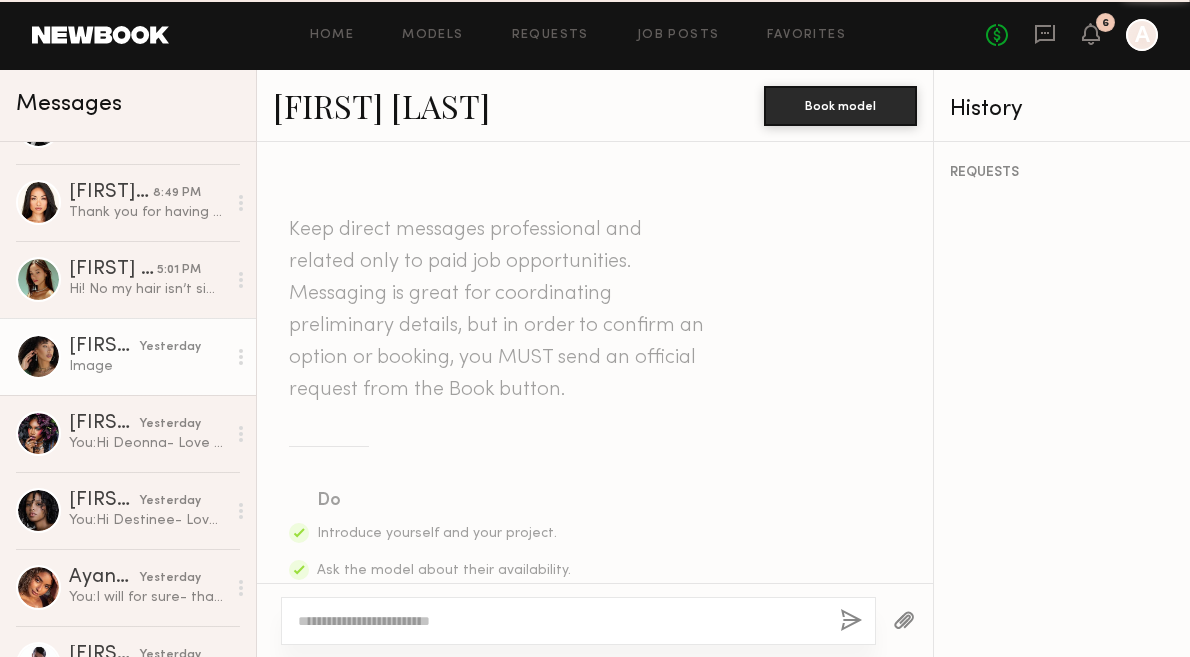 scroll, scrollTop: 1316, scrollLeft: 0, axis: vertical 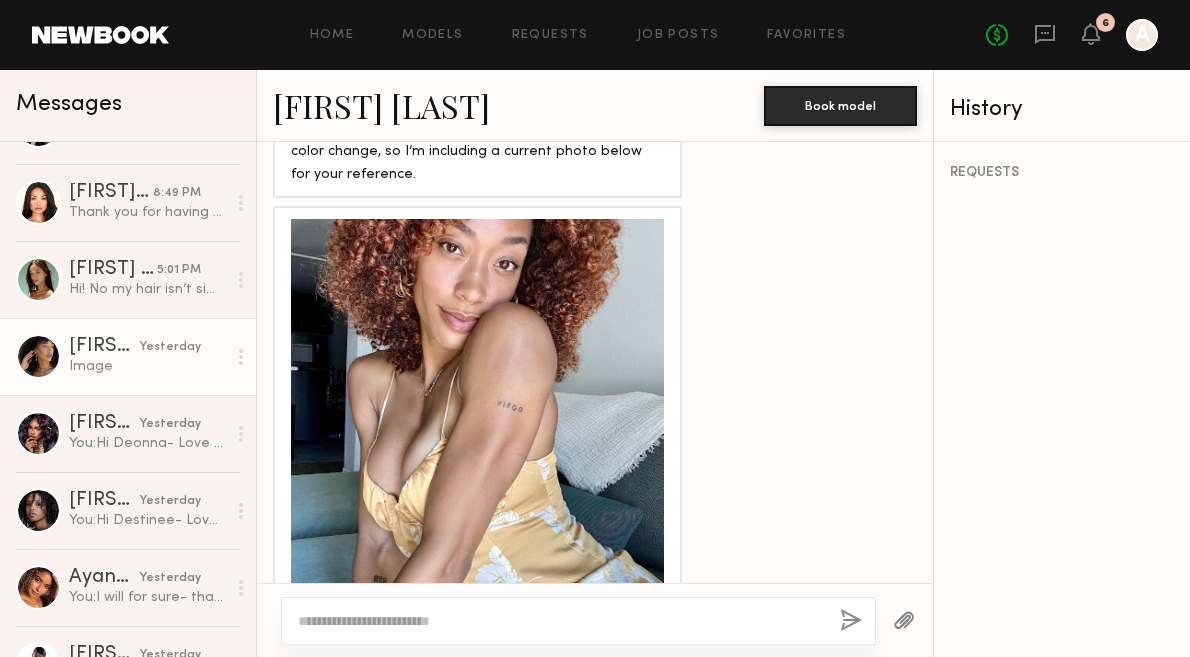 click 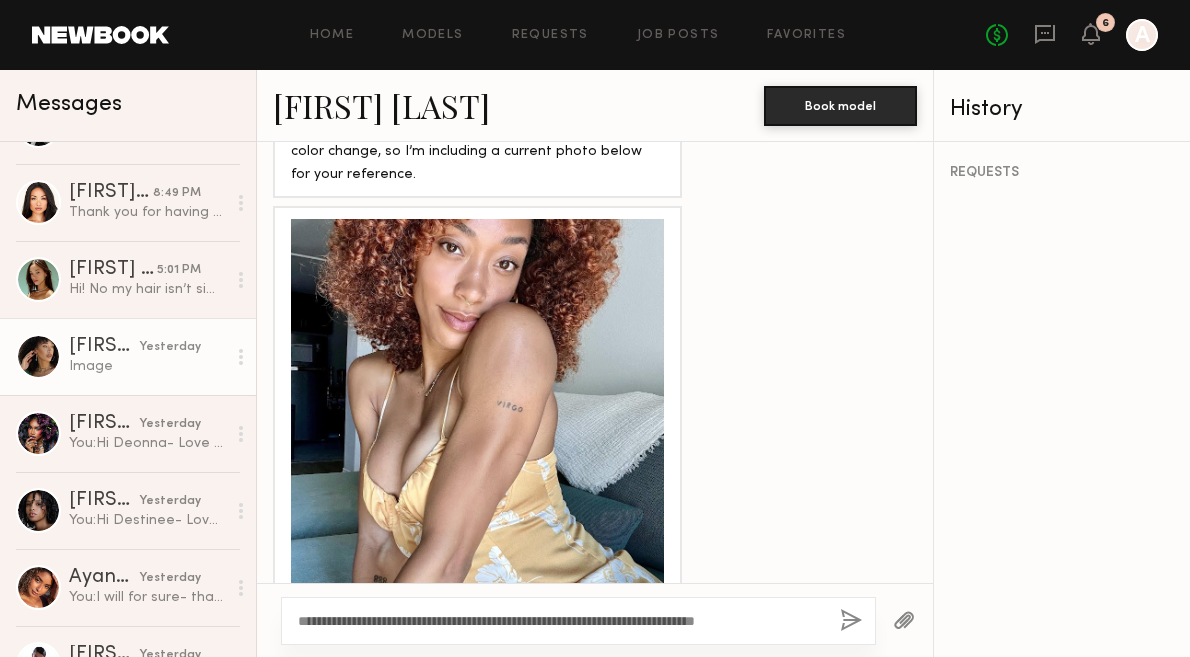 type on "**********" 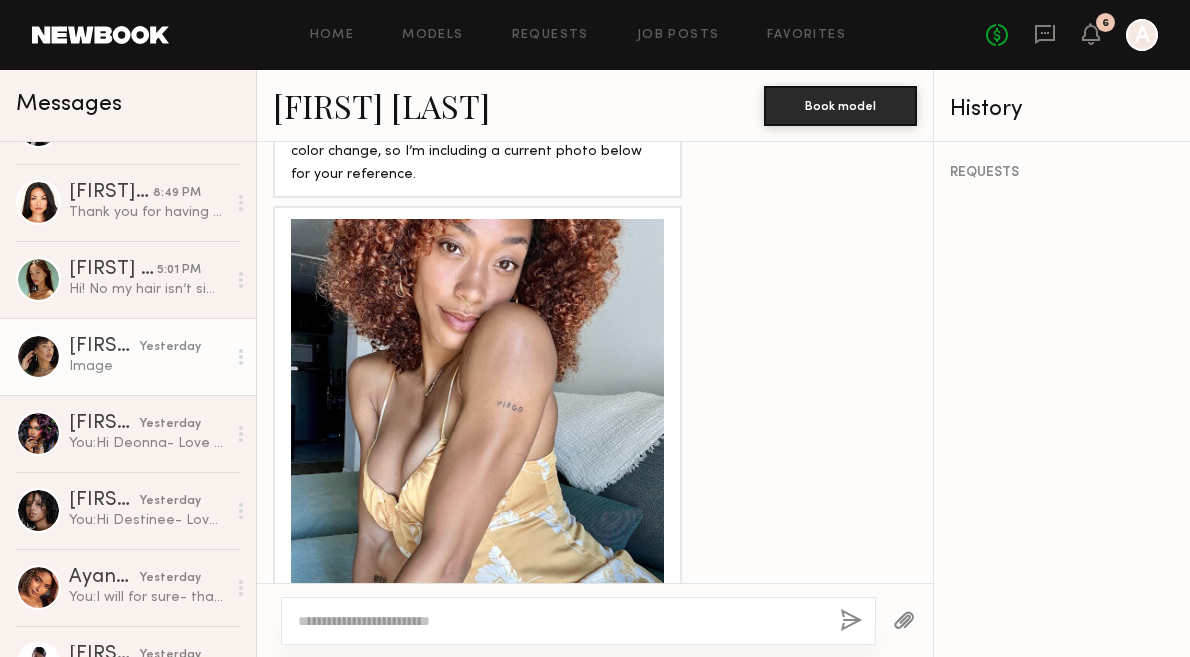 scroll, scrollTop: 1699, scrollLeft: 0, axis: vertical 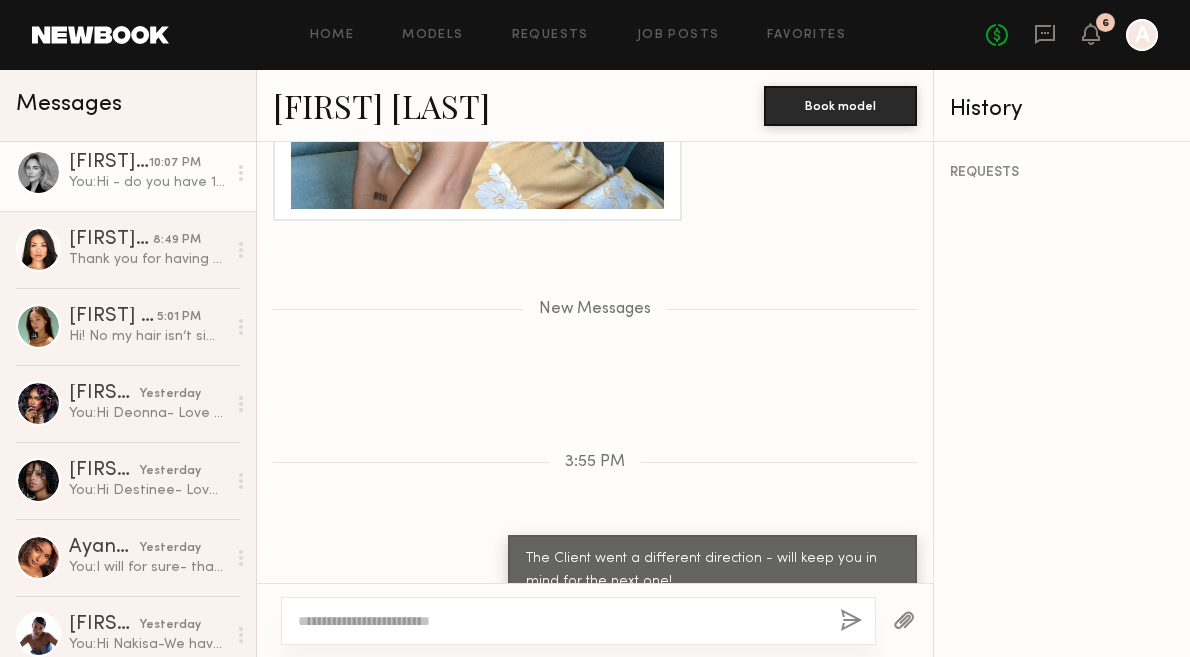 click on "You:  Hi - do you have 15 mins to hop on a zoom w our director and me tomorrow? Thanks!" 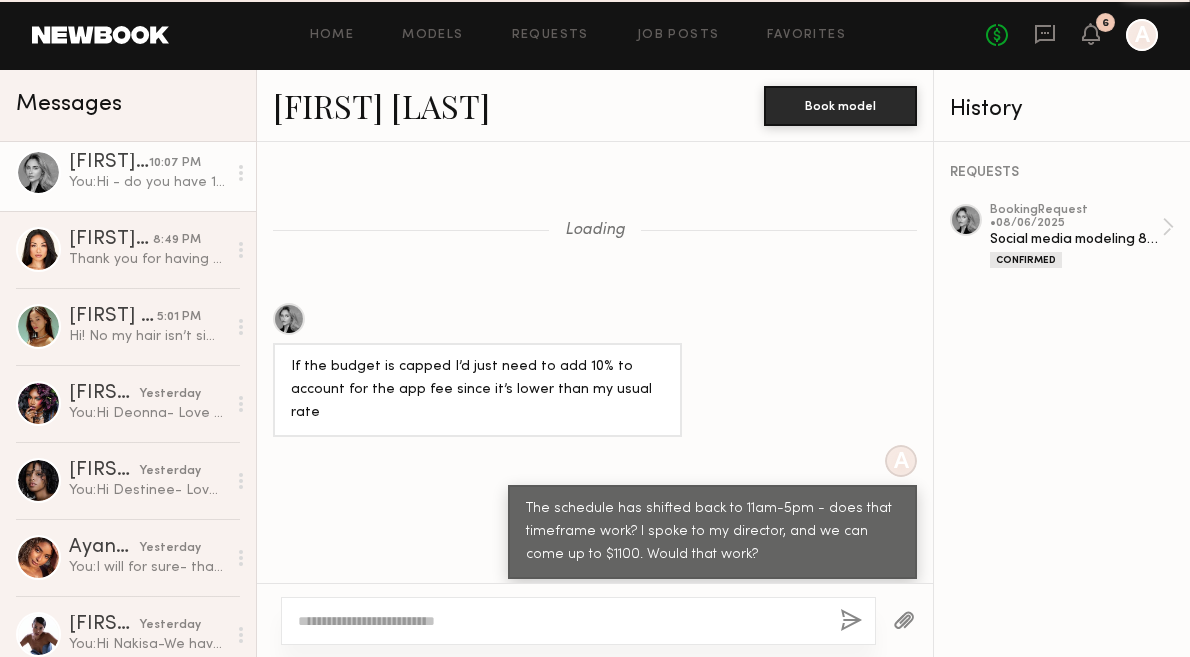 scroll, scrollTop: 1004, scrollLeft: 0, axis: vertical 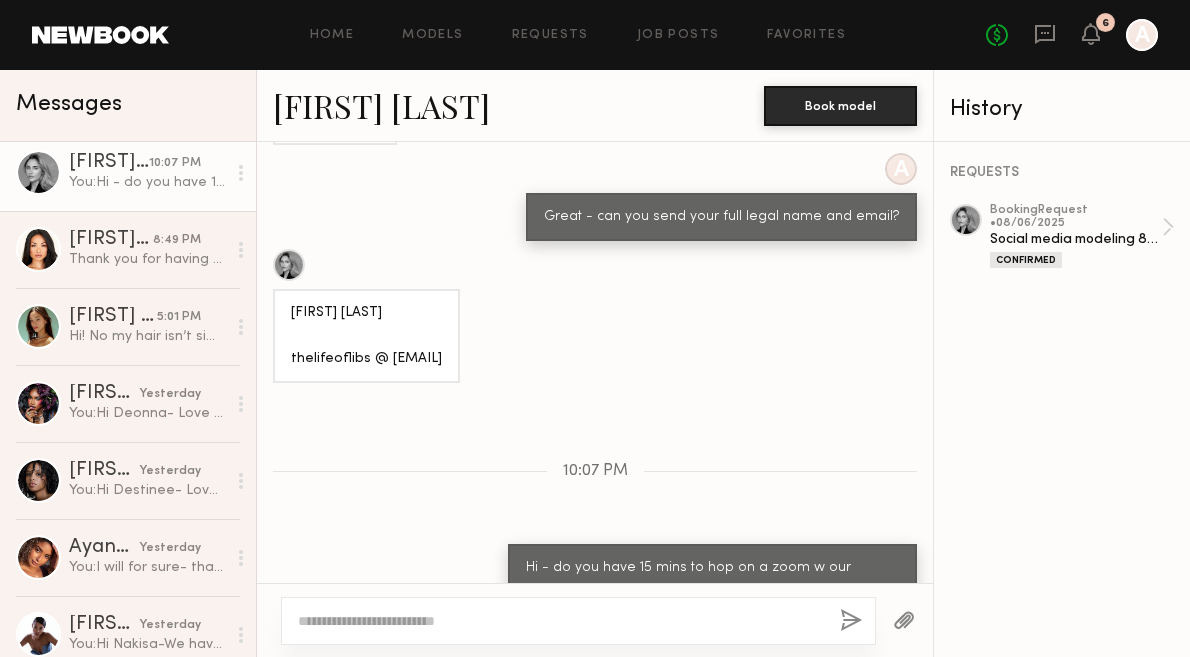click on "[FIRST] [LAST]" 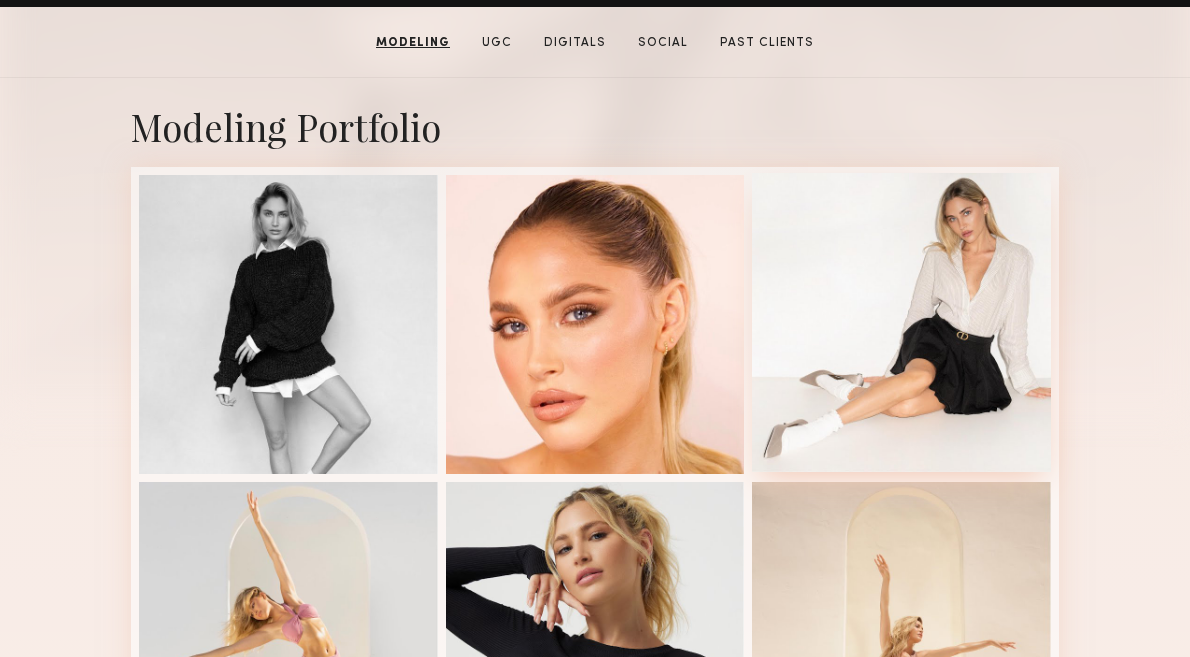 scroll, scrollTop: 0, scrollLeft: 0, axis: both 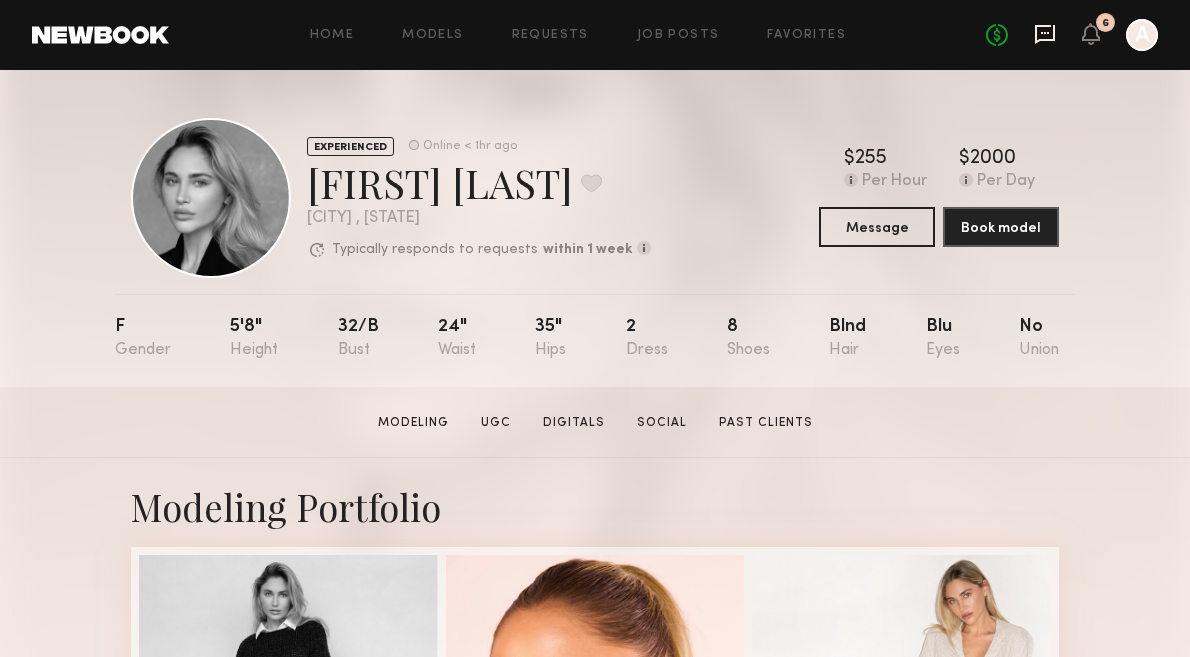 click 